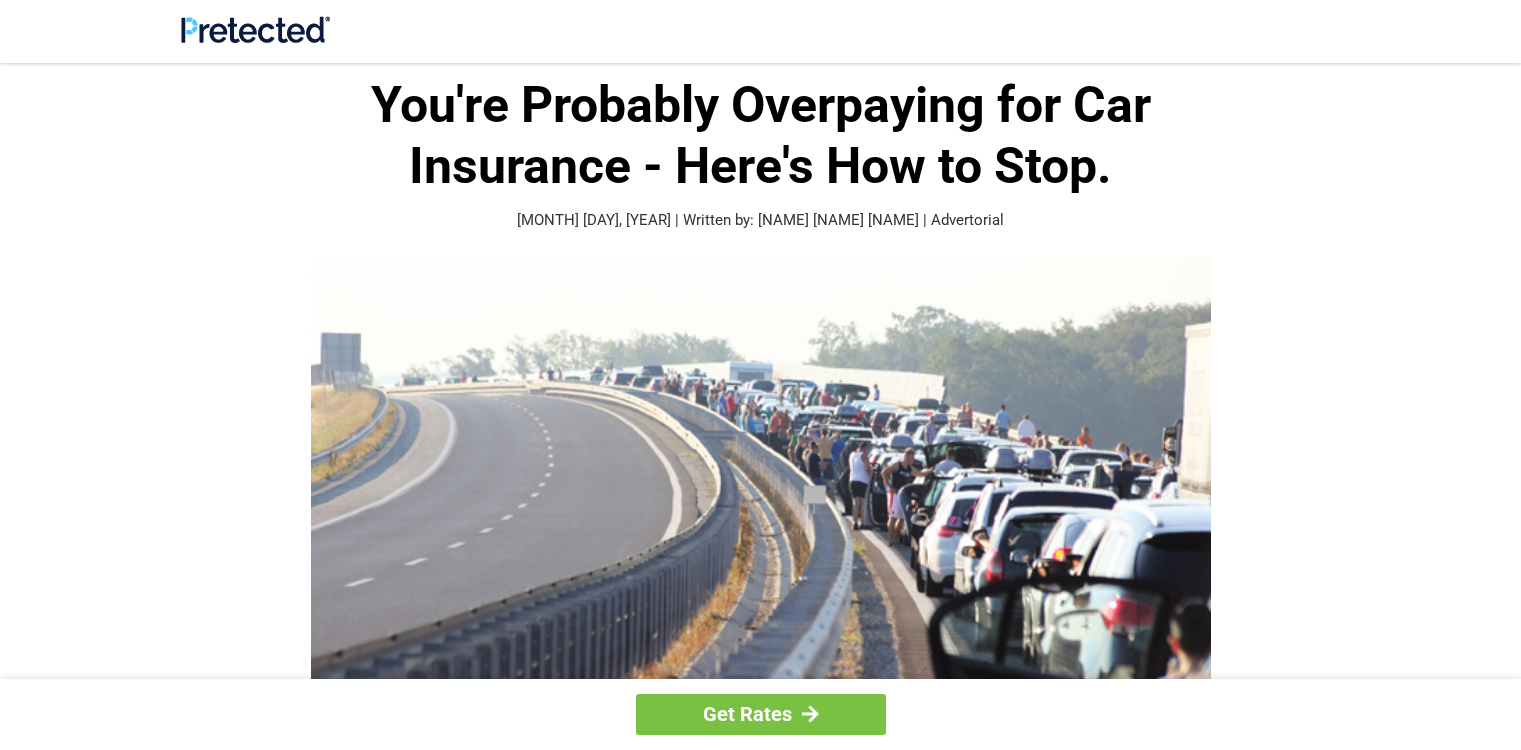 scroll, scrollTop: 0, scrollLeft: 0, axis: both 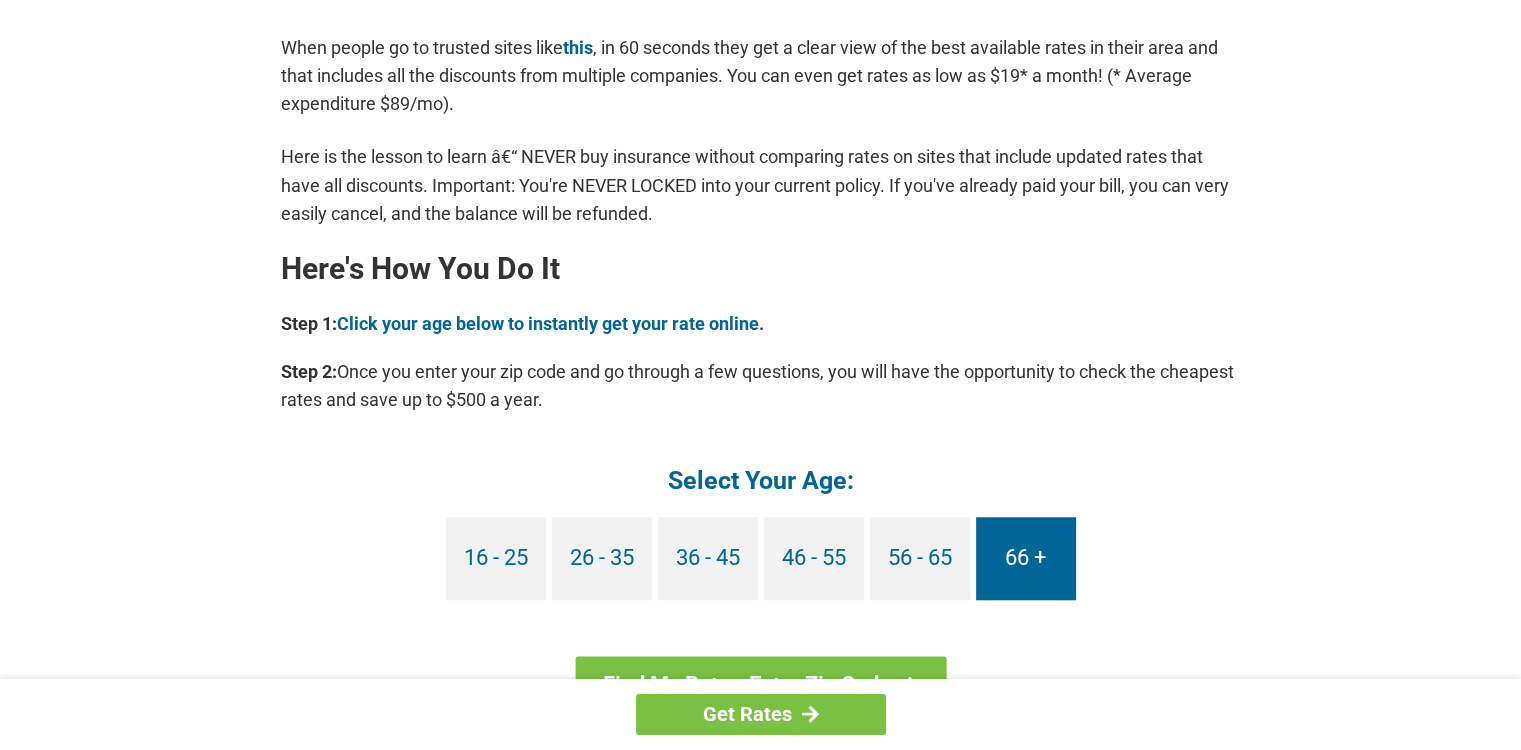 click on "66 +" at bounding box center [1026, 558] 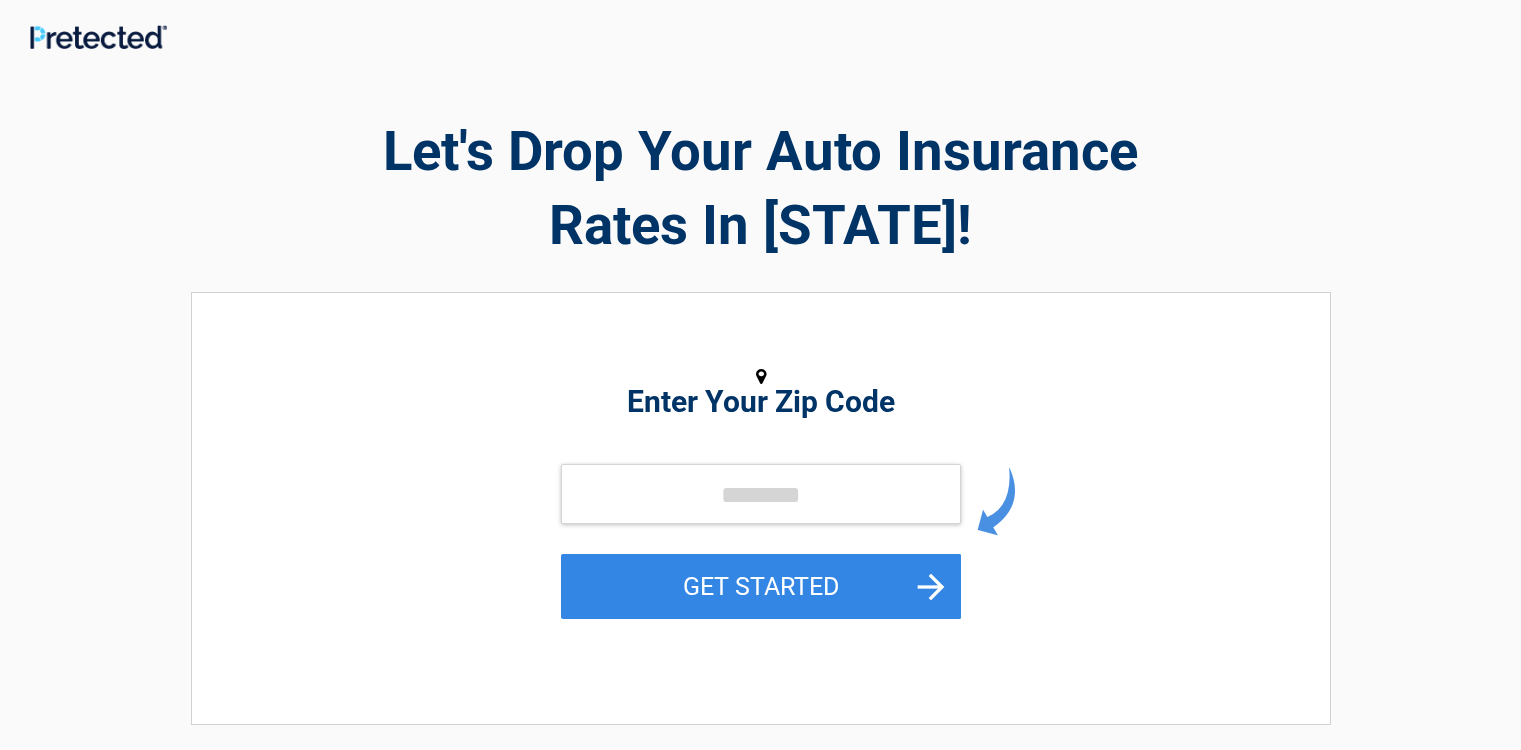 scroll, scrollTop: 0, scrollLeft: 0, axis: both 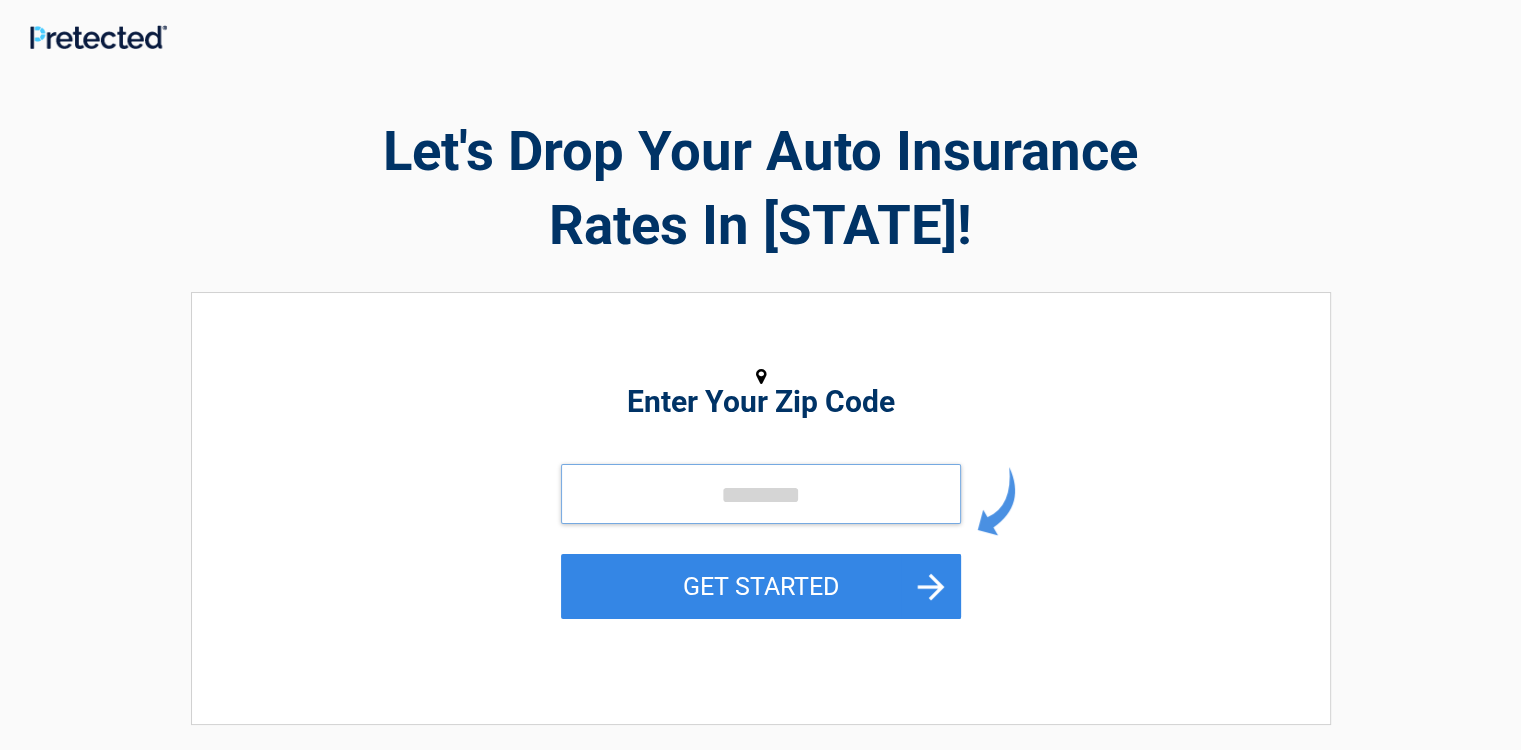 click at bounding box center (761, 494) 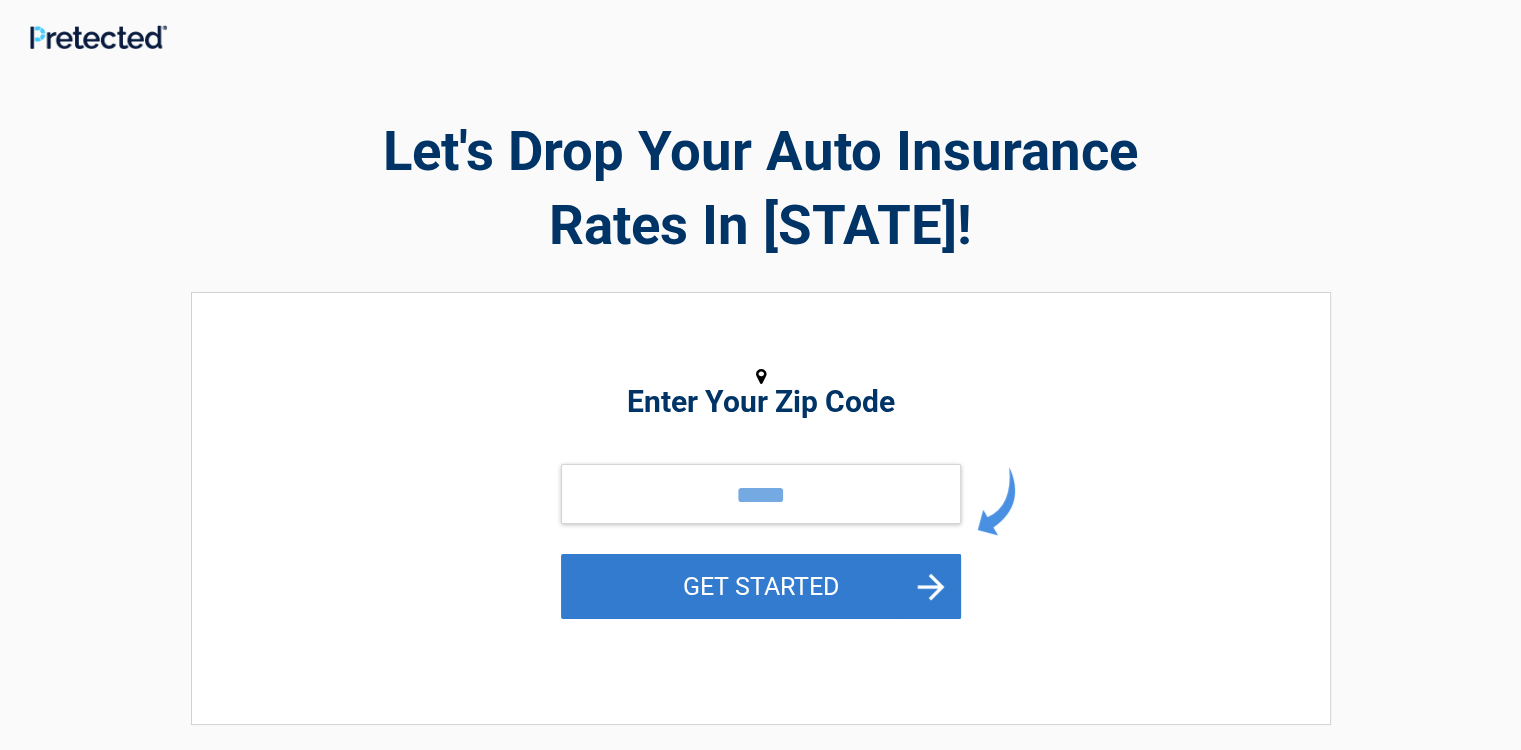 click on "GET STARTED" at bounding box center (761, 586) 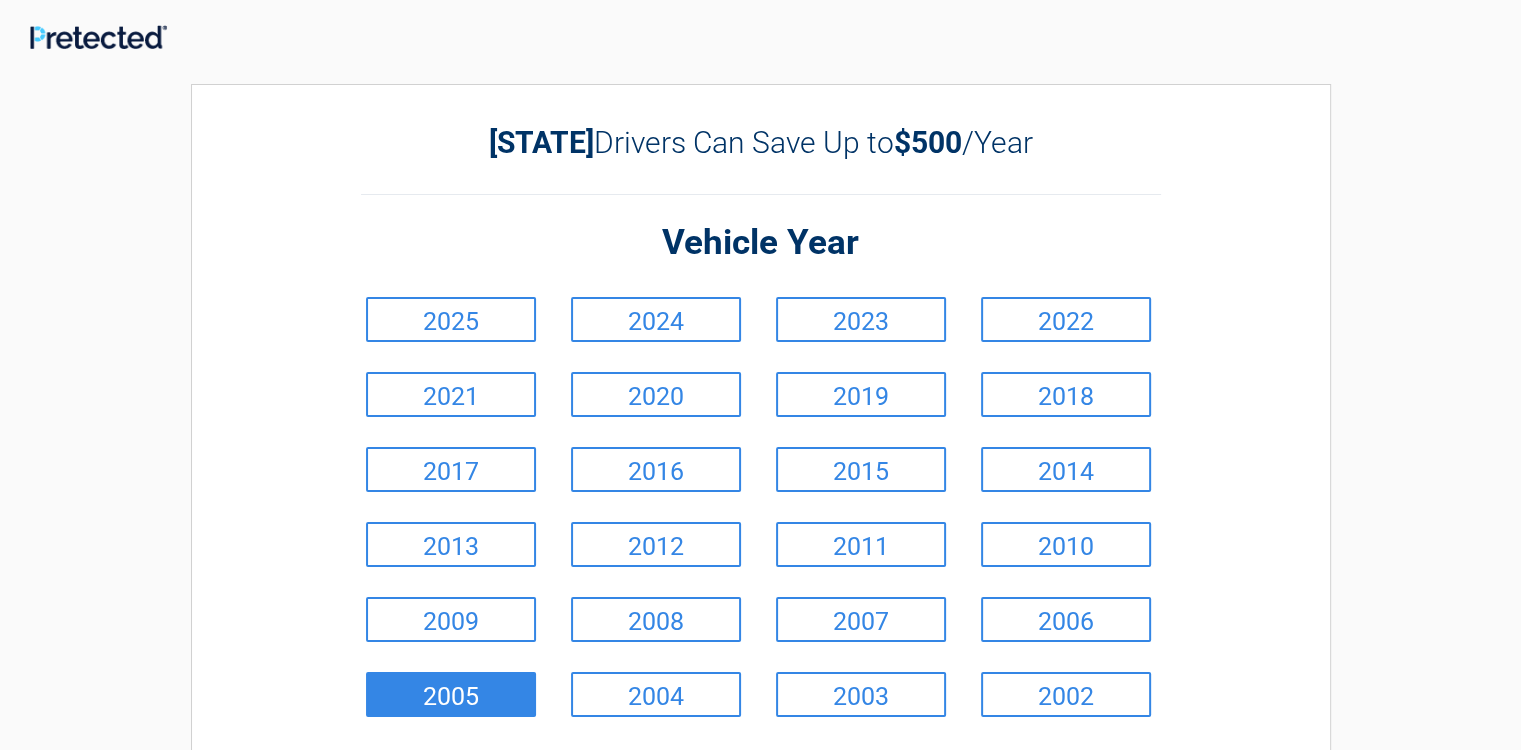 click on "2005" at bounding box center [451, 694] 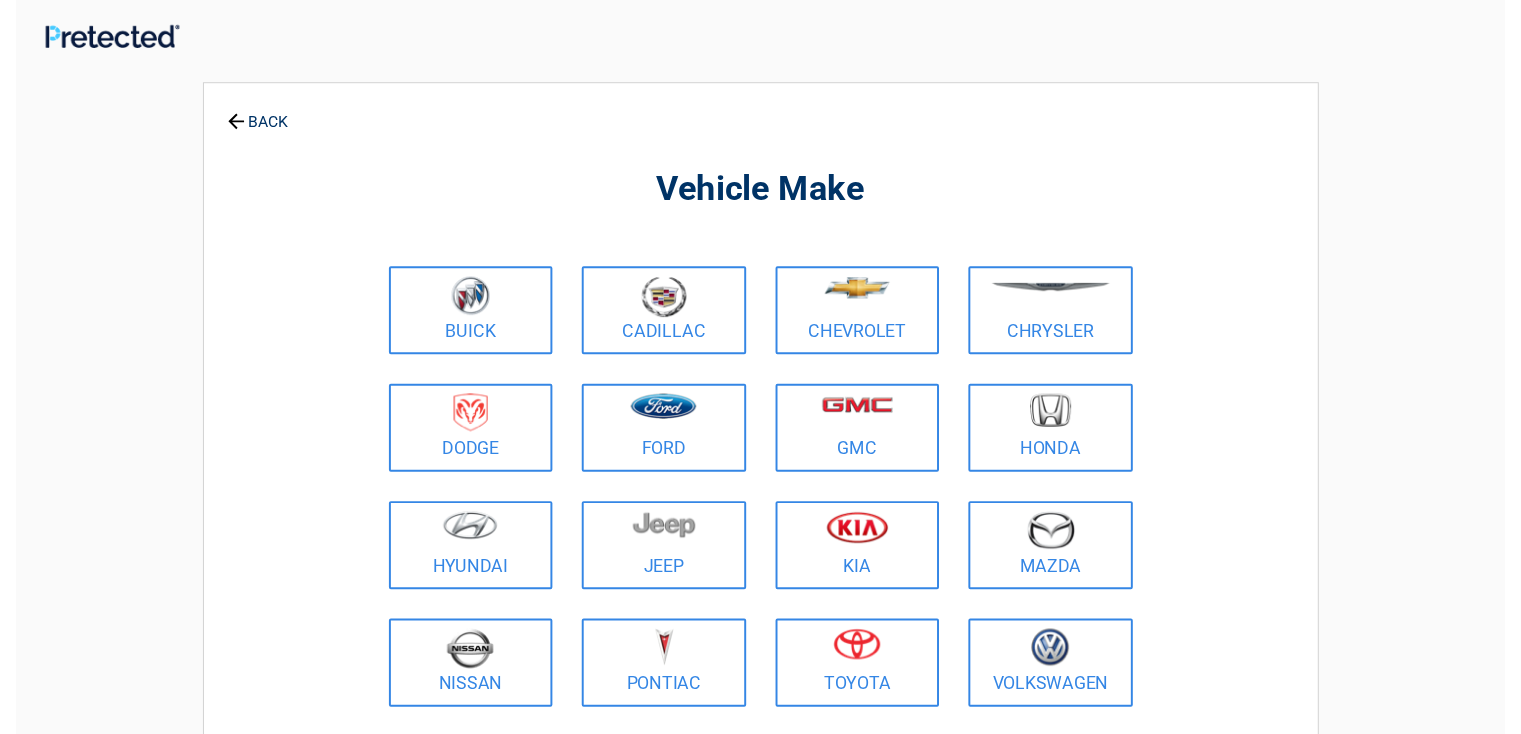 scroll, scrollTop: 100, scrollLeft: 0, axis: vertical 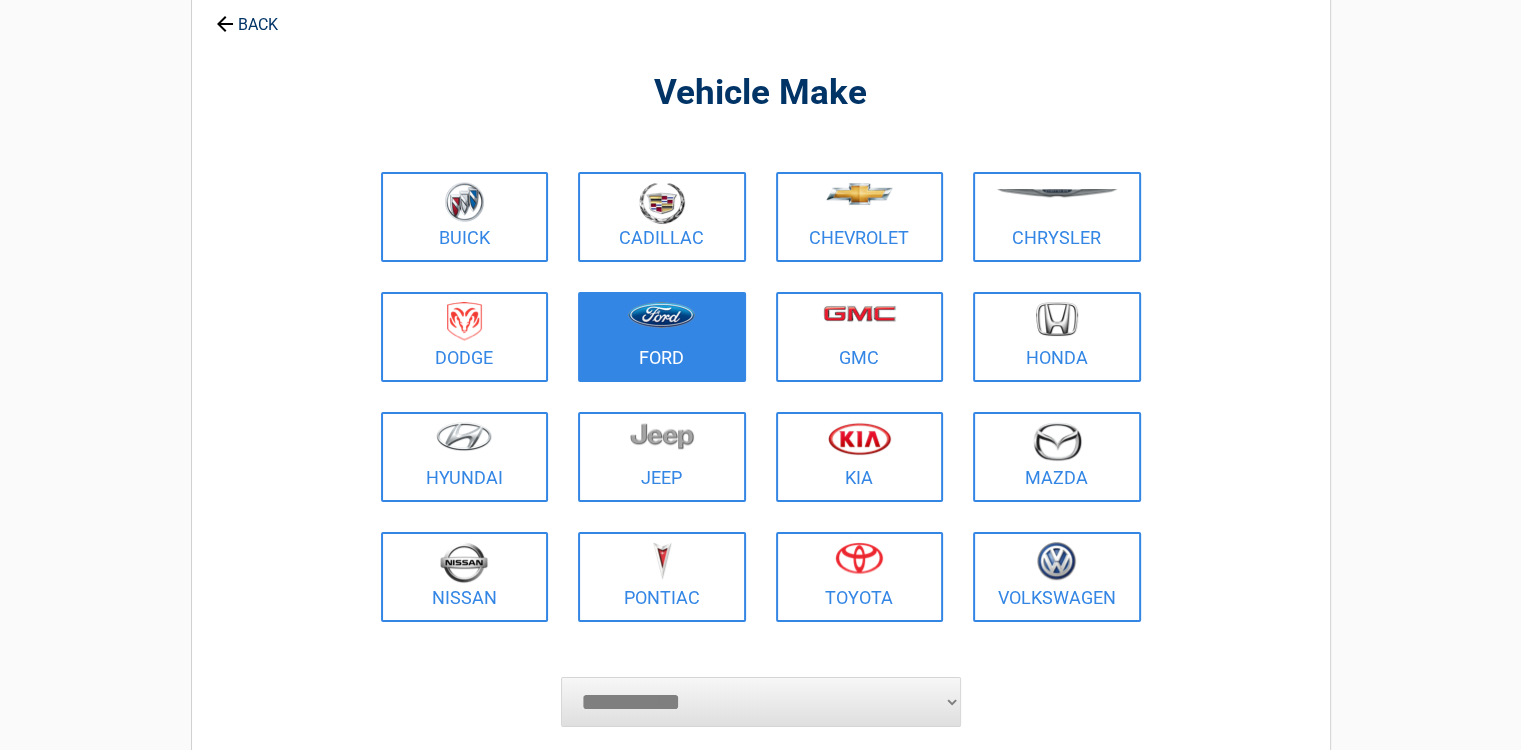 click at bounding box center (662, 324) 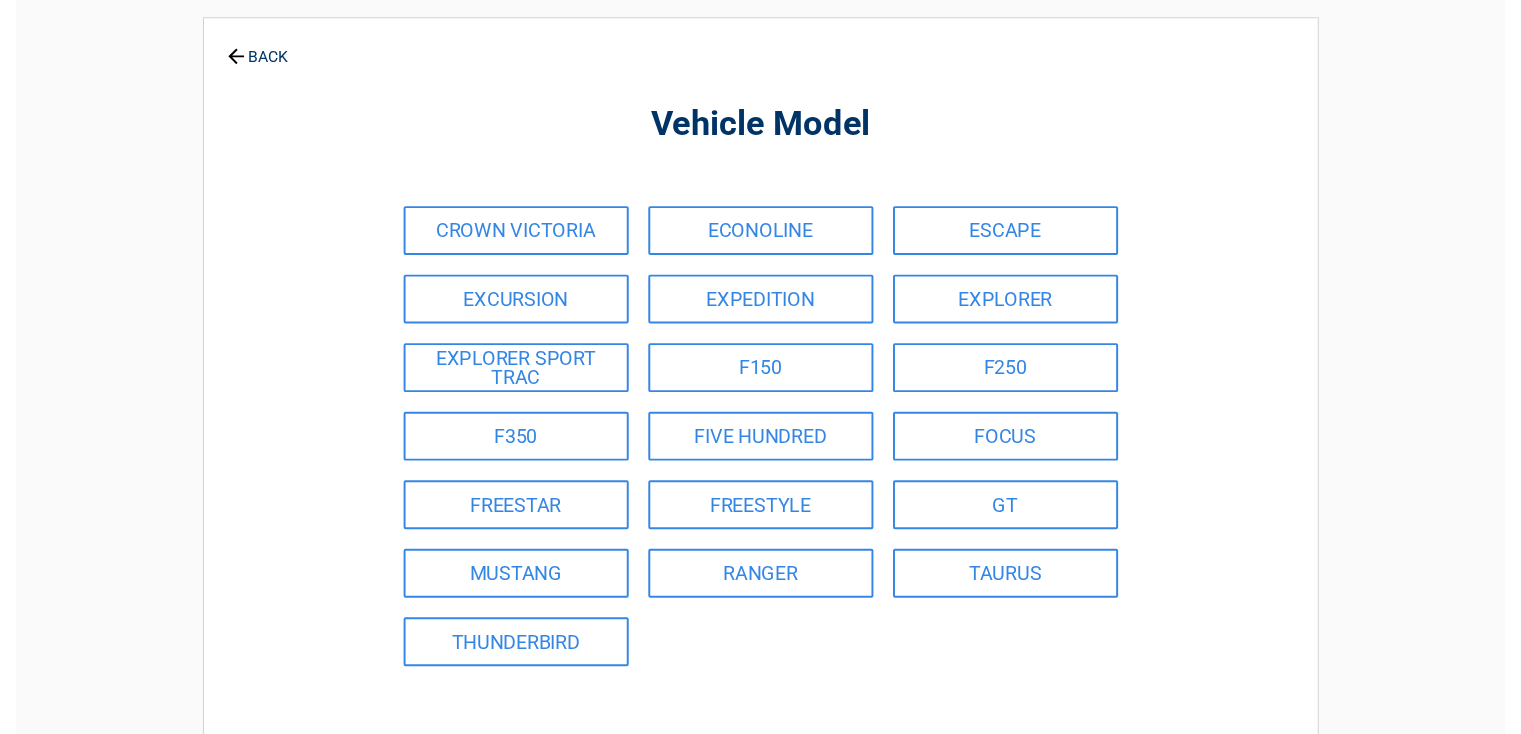 scroll, scrollTop: 100, scrollLeft: 0, axis: vertical 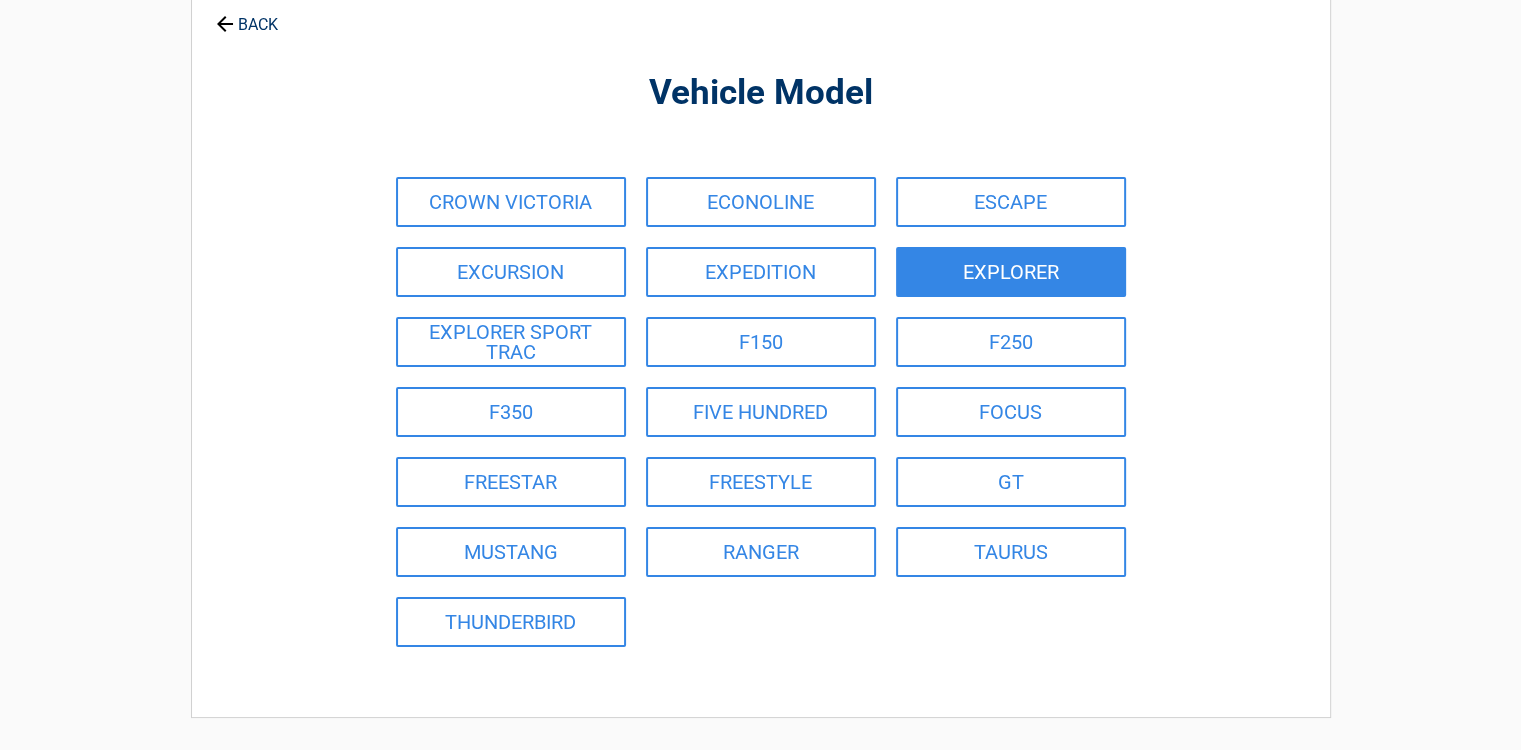 click on "EXPLORER" at bounding box center [1011, 272] 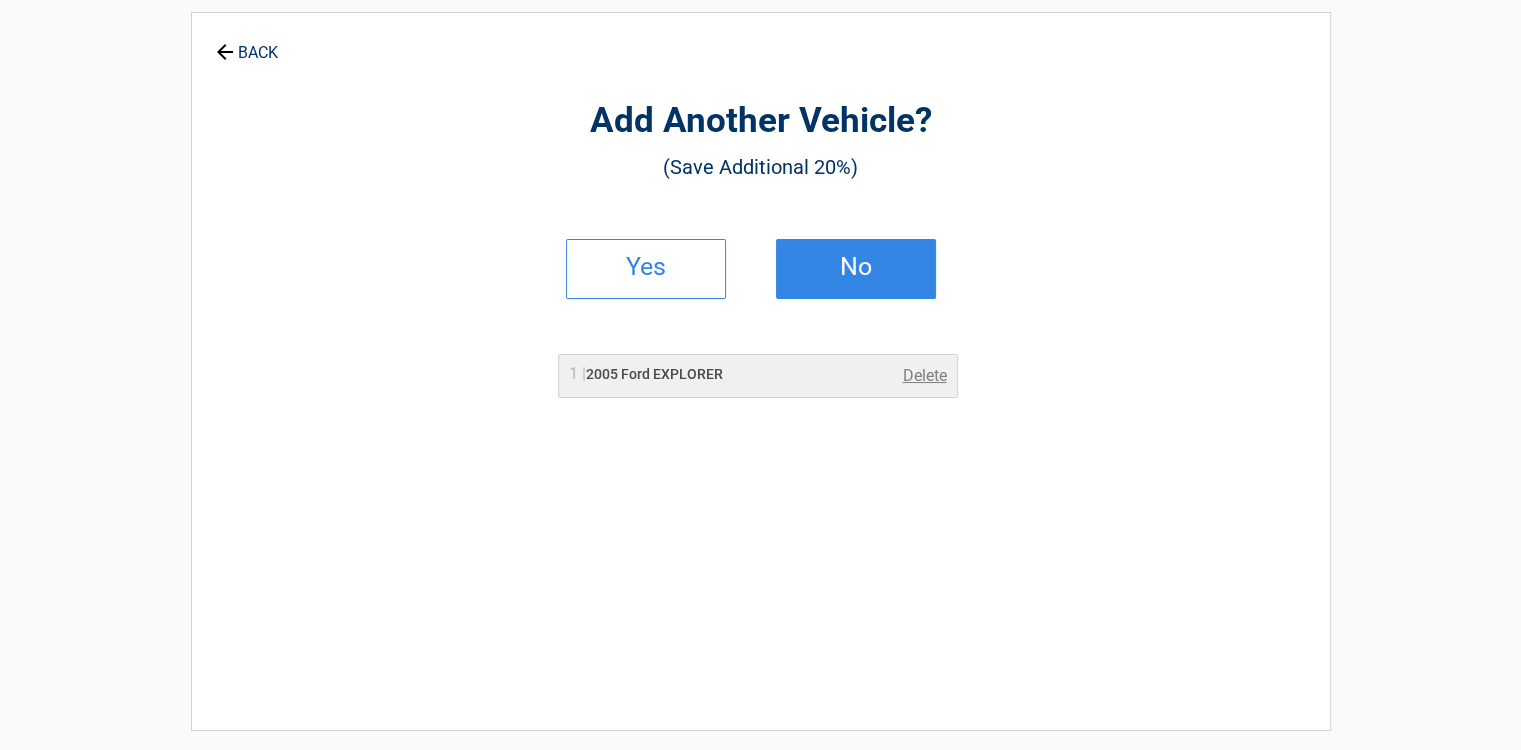 scroll, scrollTop: 0, scrollLeft: 0, axis: both 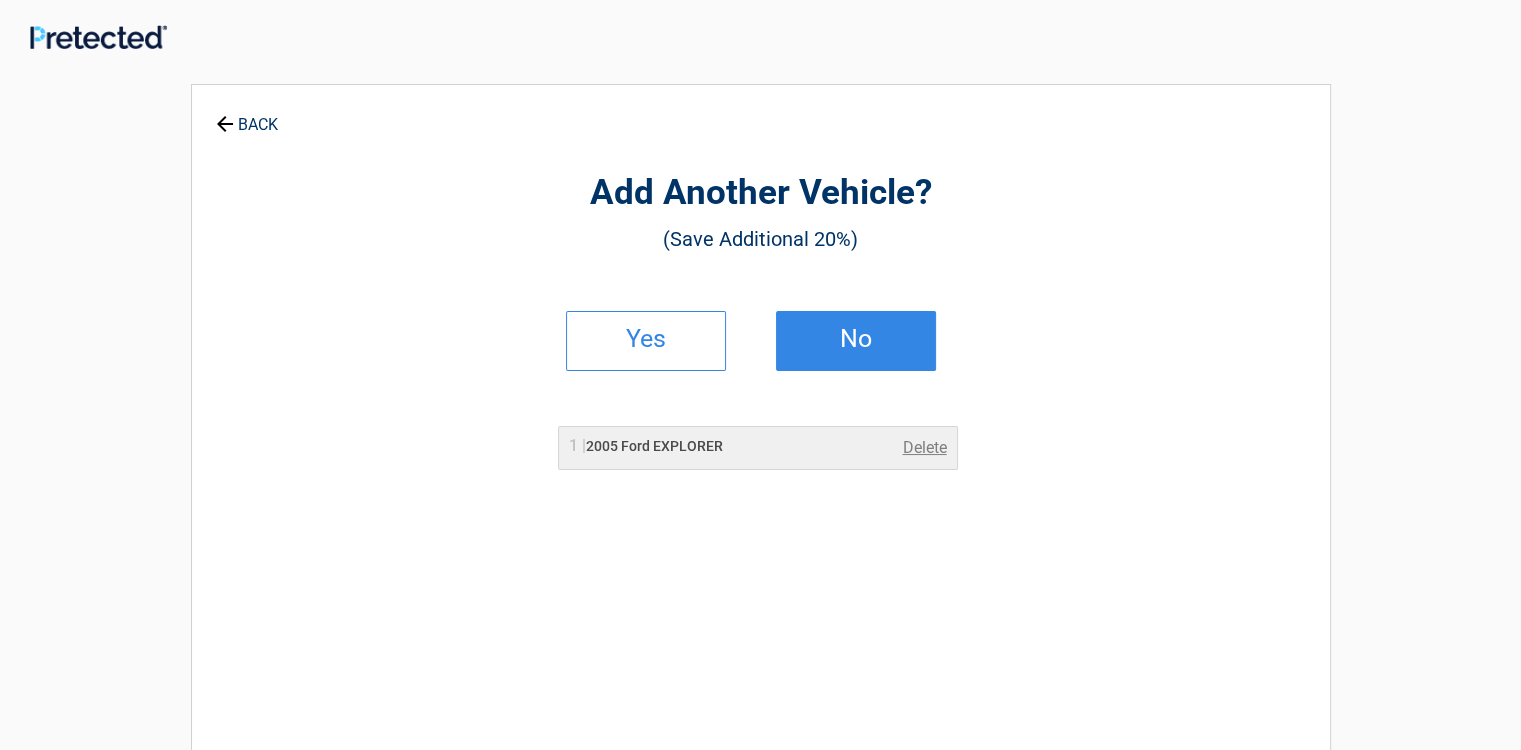 click on "No" at bounding box center (856, 339) 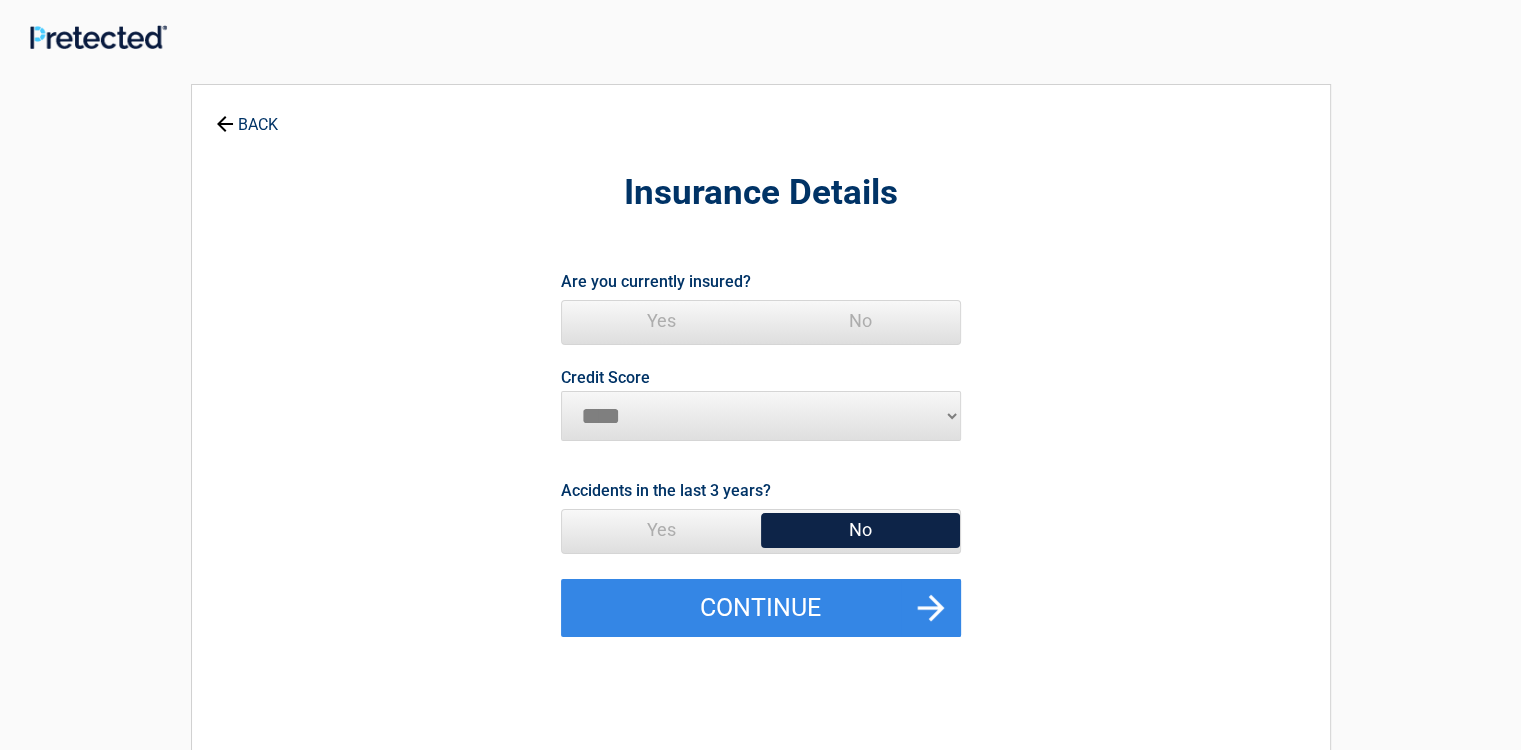 click on "Yes" at bounding box center (661, 321) 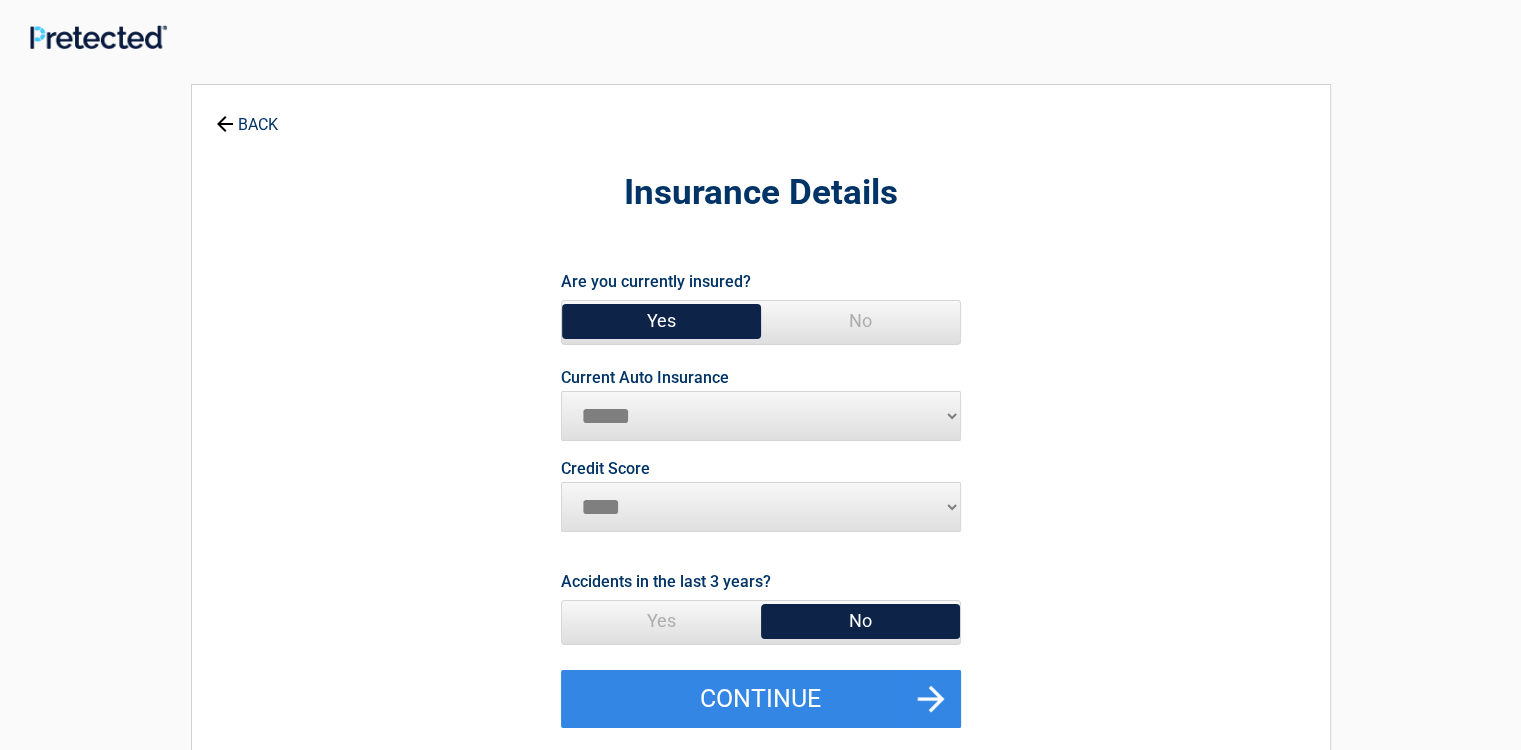 click on "**********" at bounding box center (761, 416) 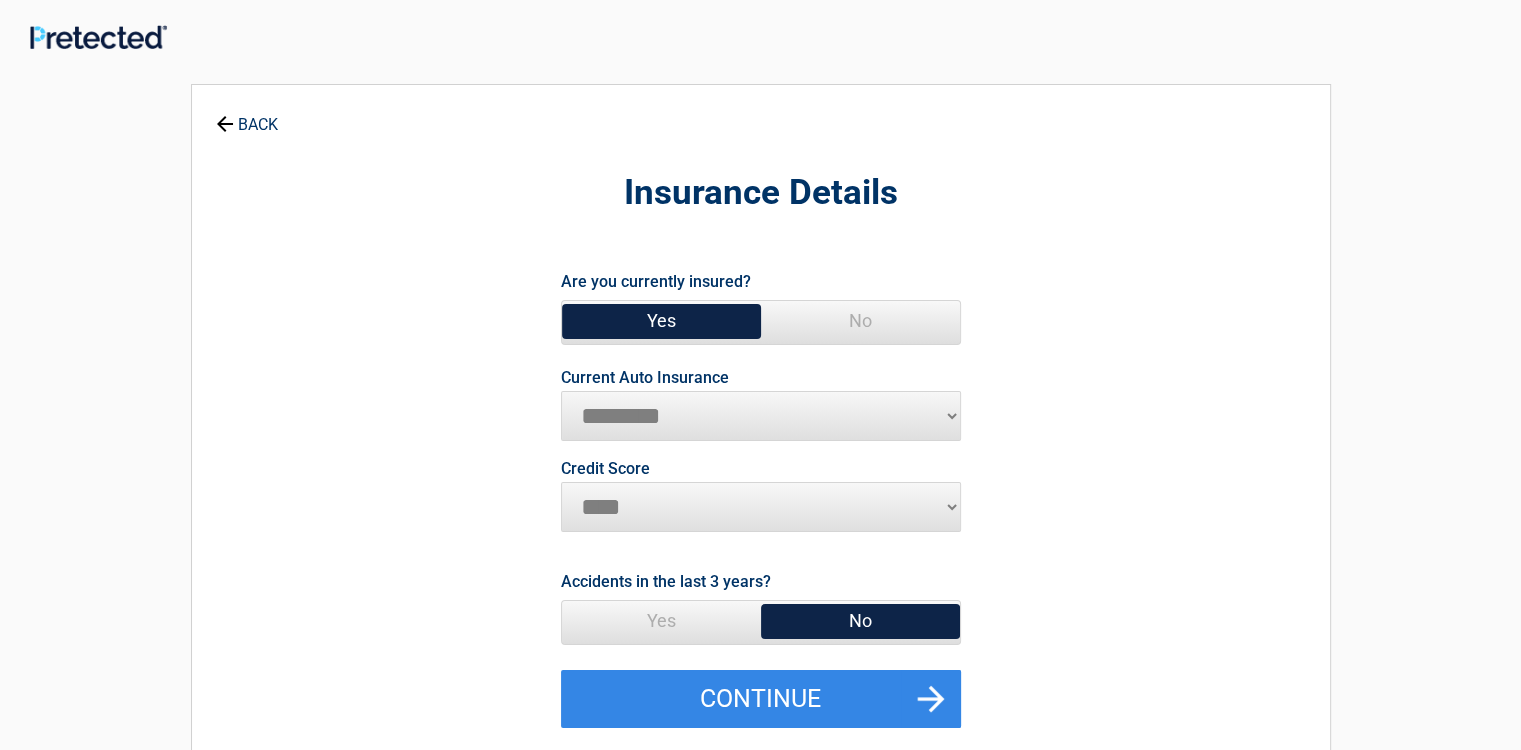 click on "**********" at bounding box center (761, 416) 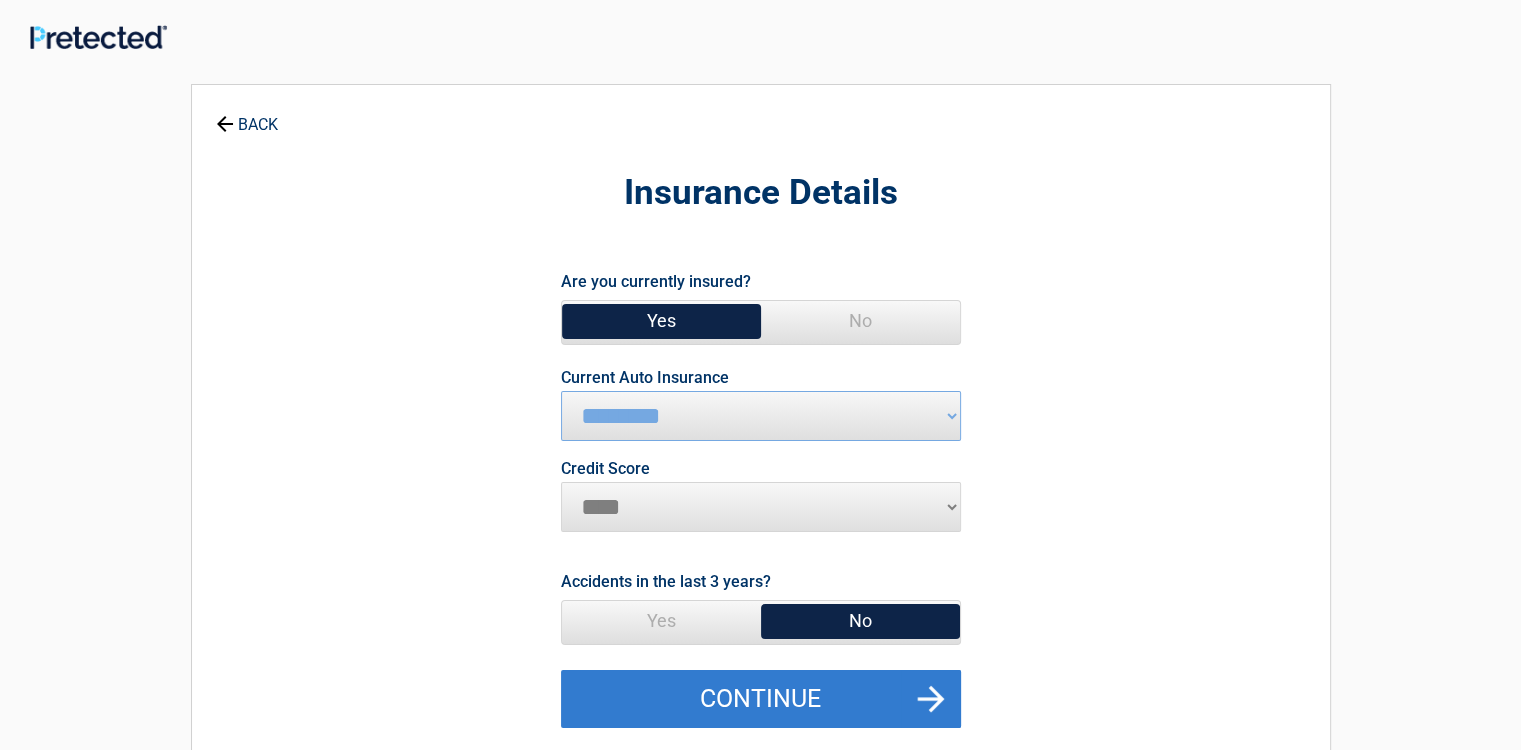 click on "Continue" at bounding box center (761, 699) 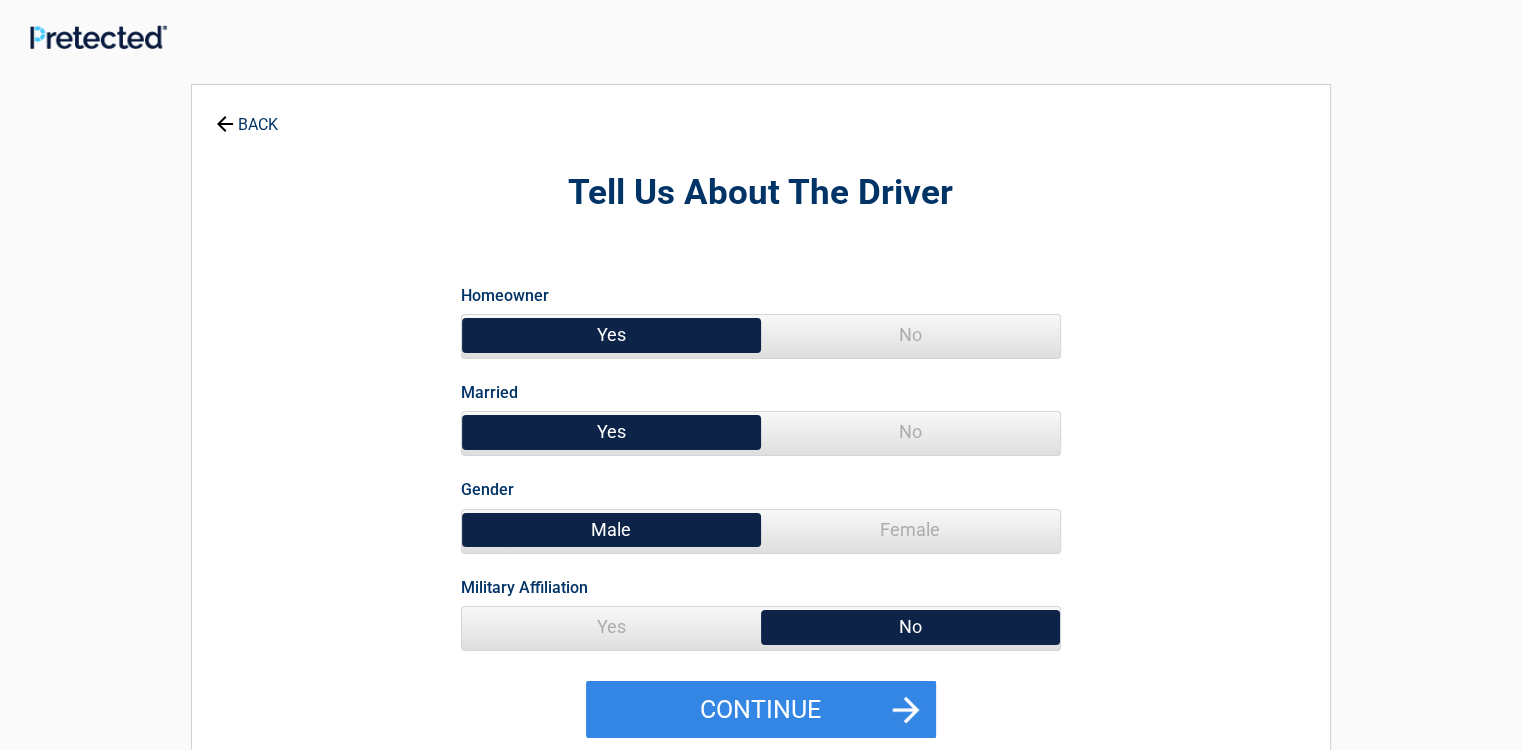 click on "Female" at bounding box center (910, 530) 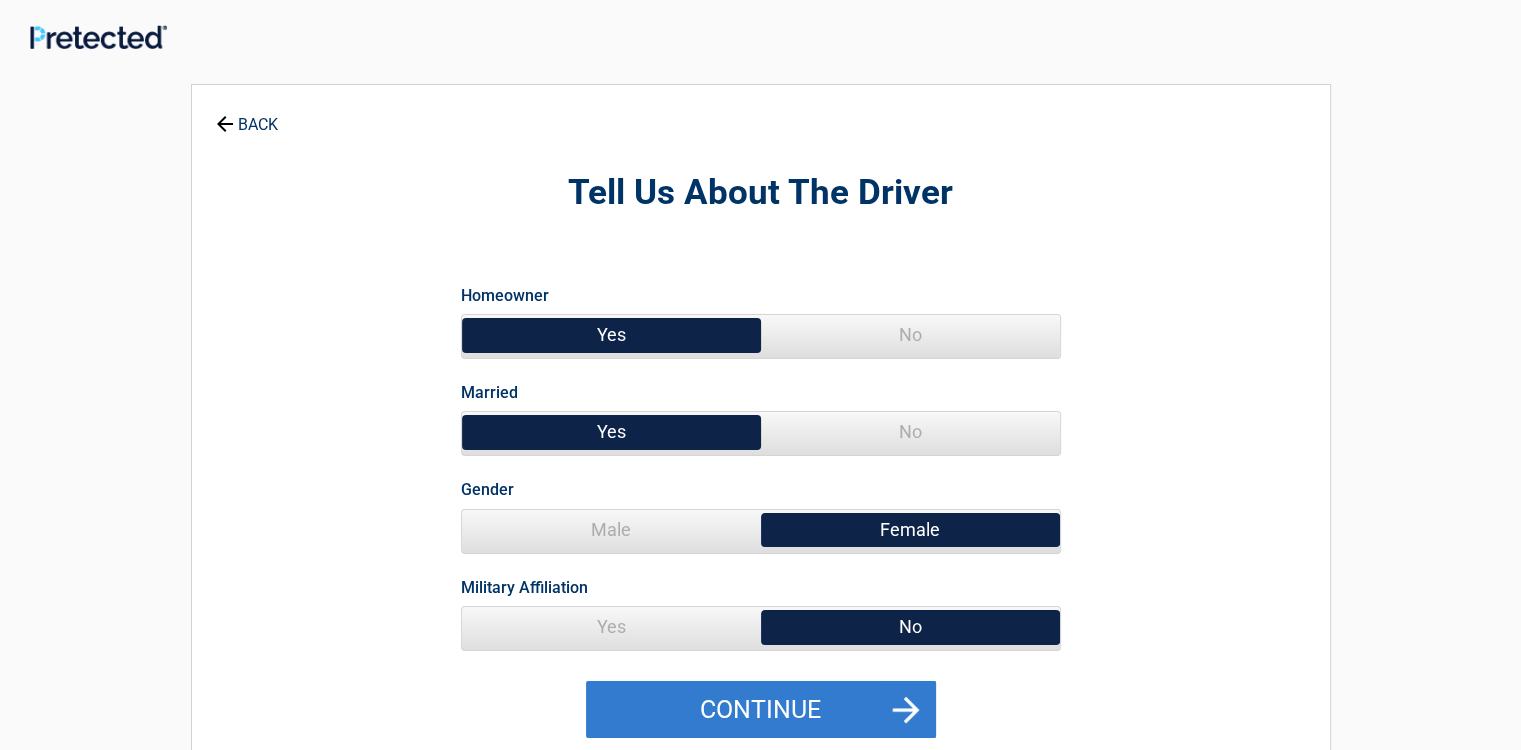 click on "Continue" at bounding box center (761, 710) 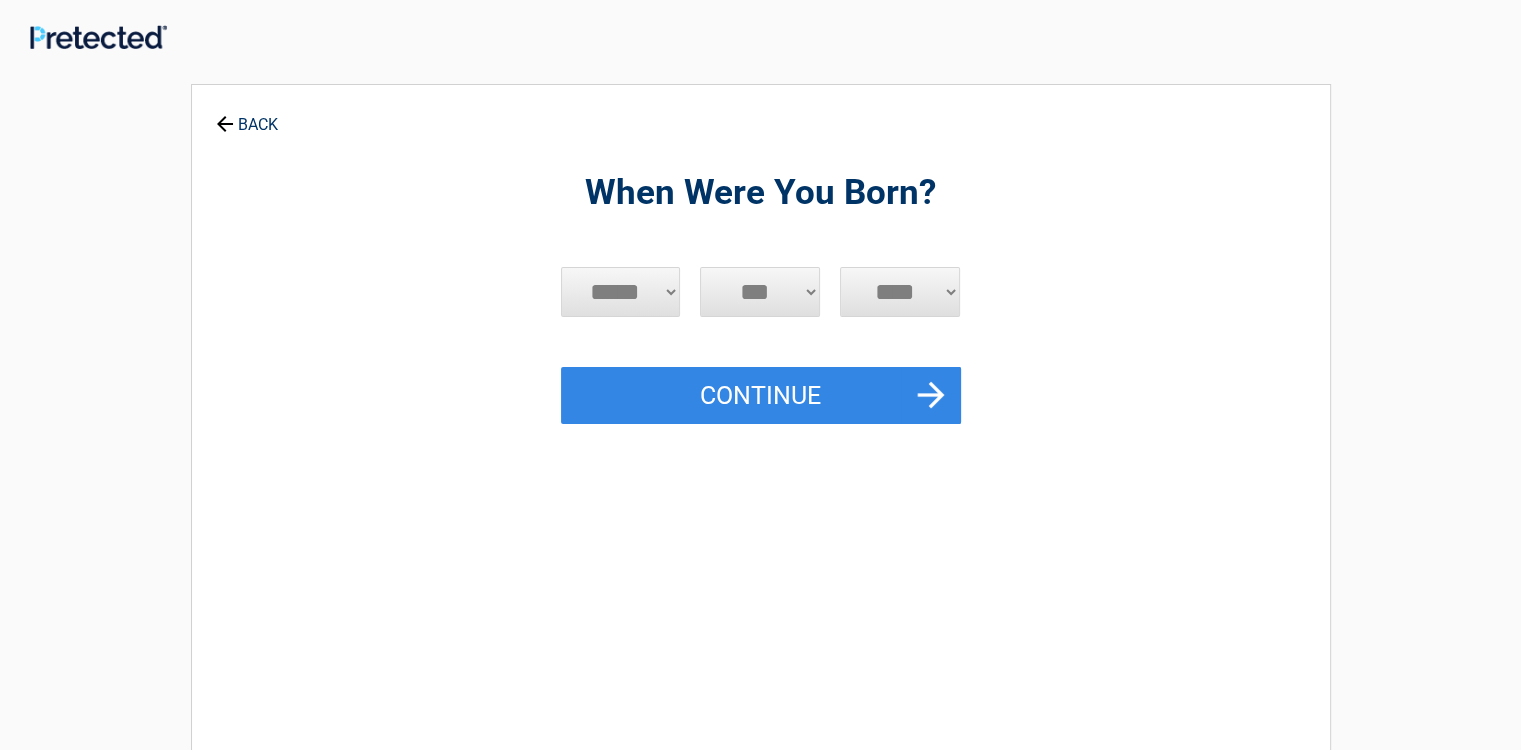 click on "*****
***
***
***
***
***
***
***
***
***
***
***
***" at bounding box center (621, 292) 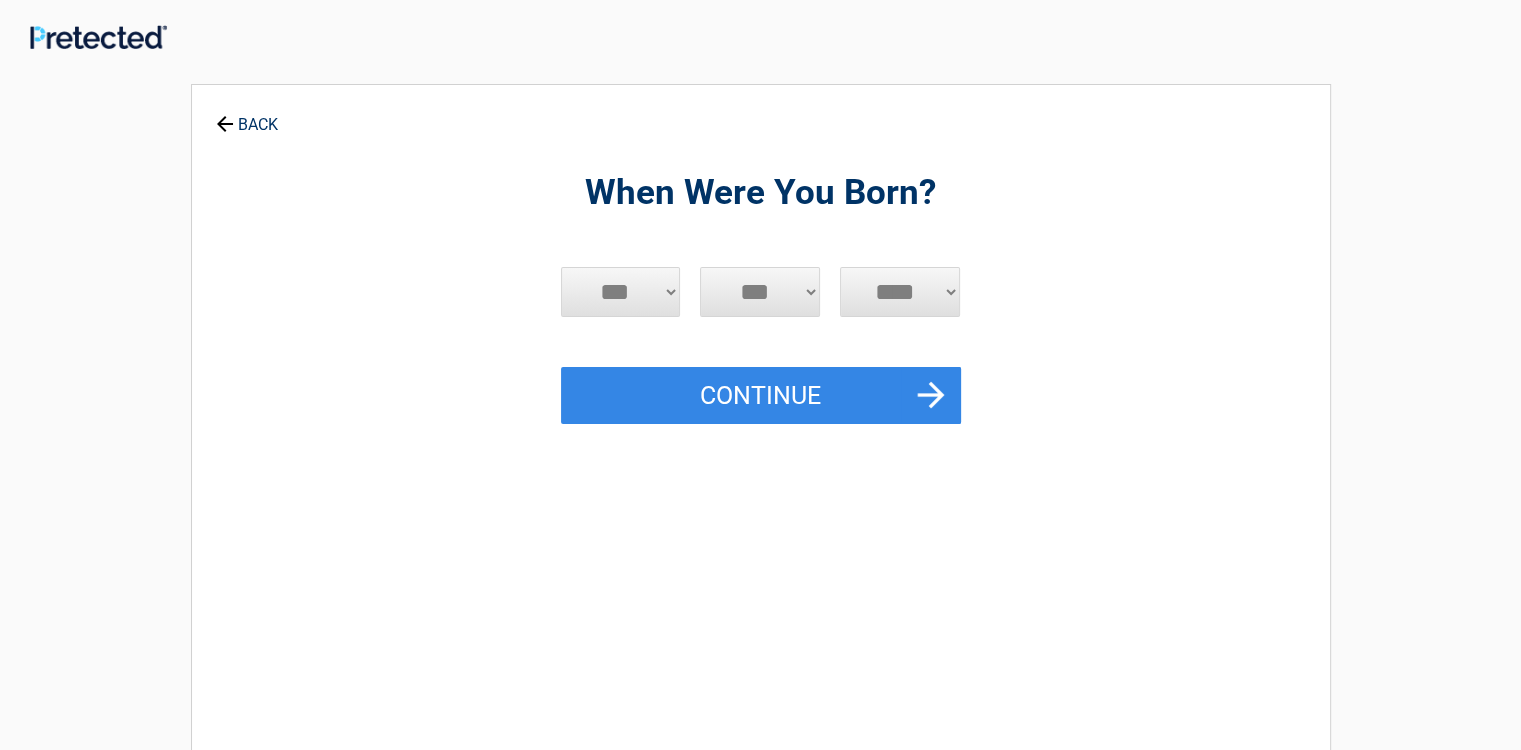 click on "*****
***
***
***
***
***
***
***
***
***
***
***
***" at bounding box center [621, 292] 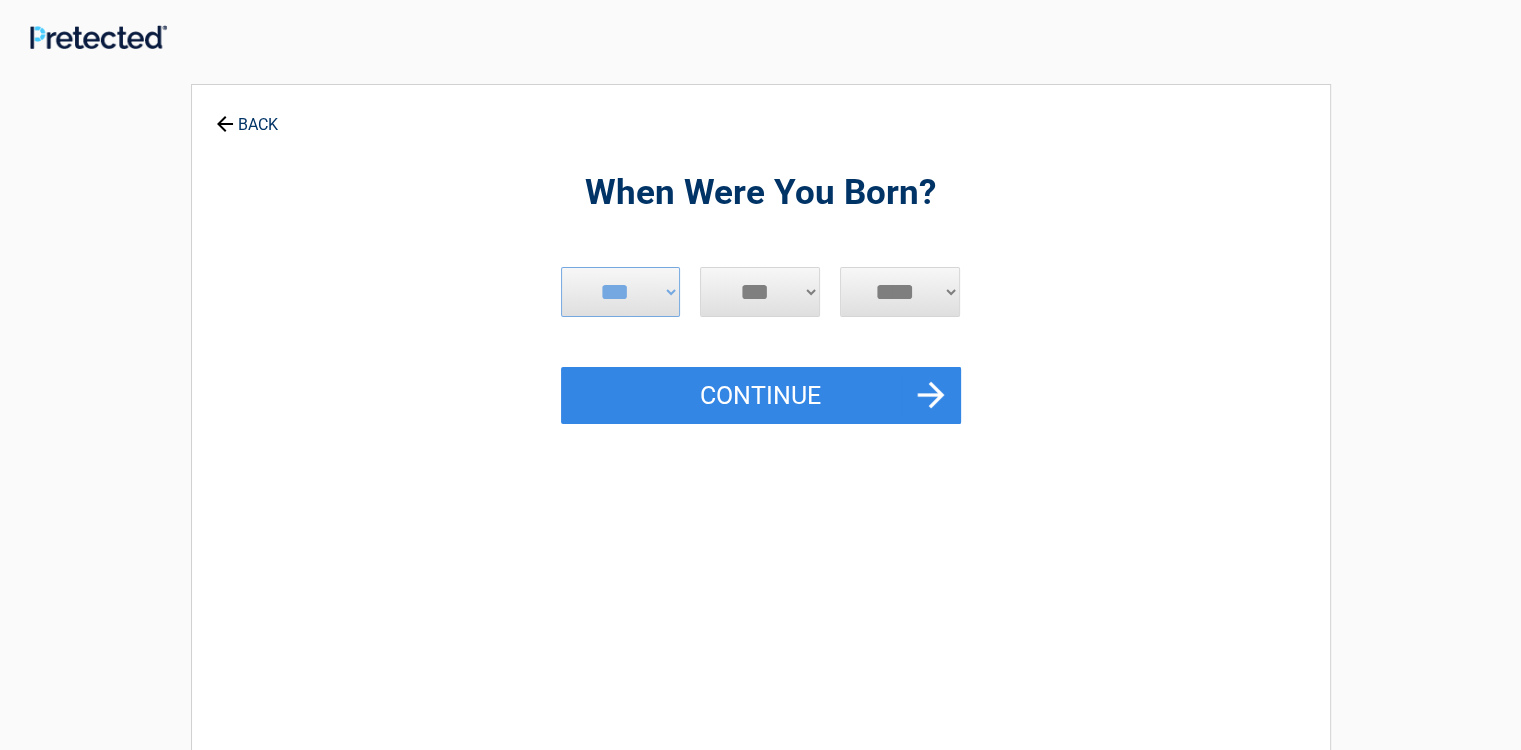 click on "*** * * * * * * * * * ** ** ** ** ** ** ** ** ** ** ** ** ** ** ** ** ** ** ** ** ** **" at bounding box center (760, 292) 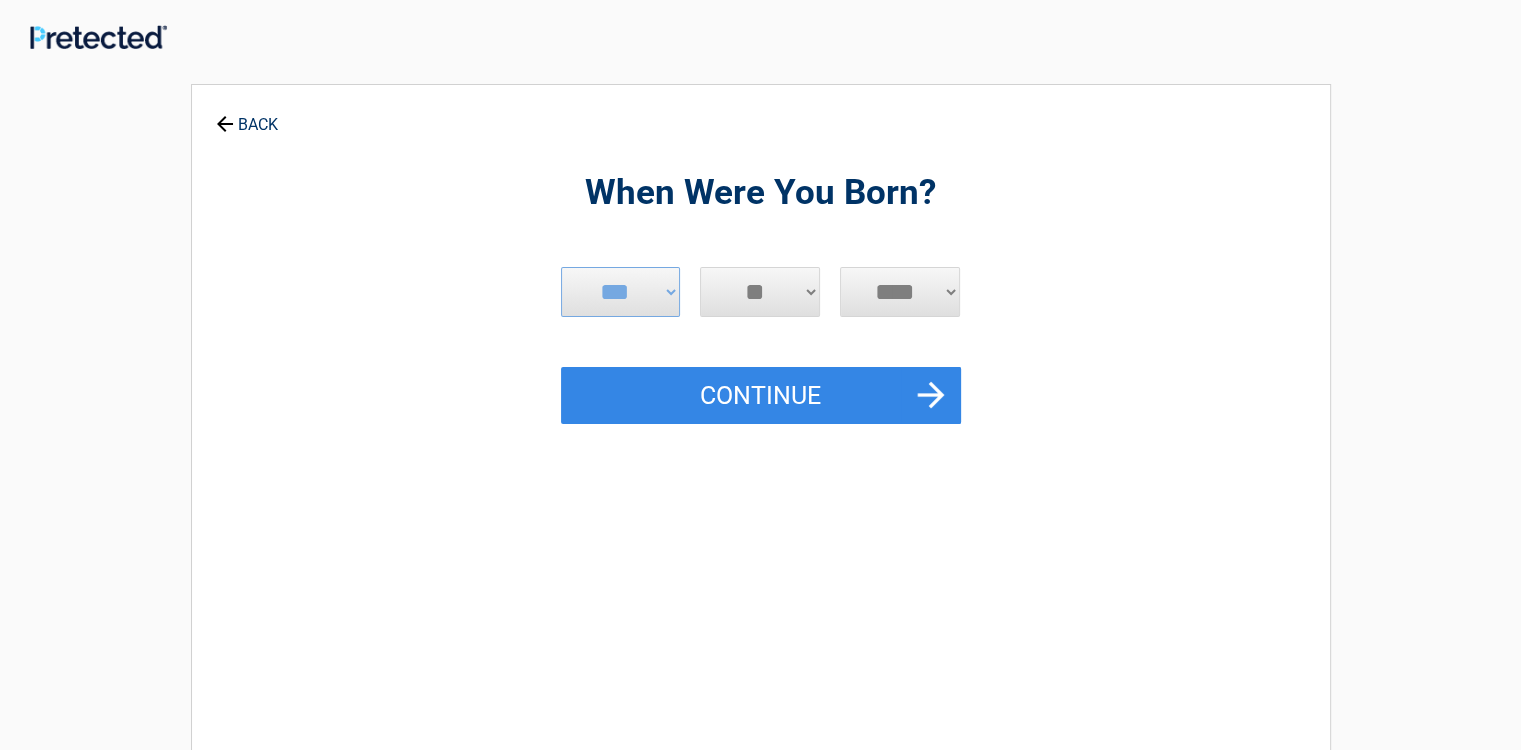 click on "*** * * * * * * * * * ** ** ** ** ** ** ** ** ** ** ** ** ** ** ** ** ** ** ** ** ** **" at bounding box center [760, 292] 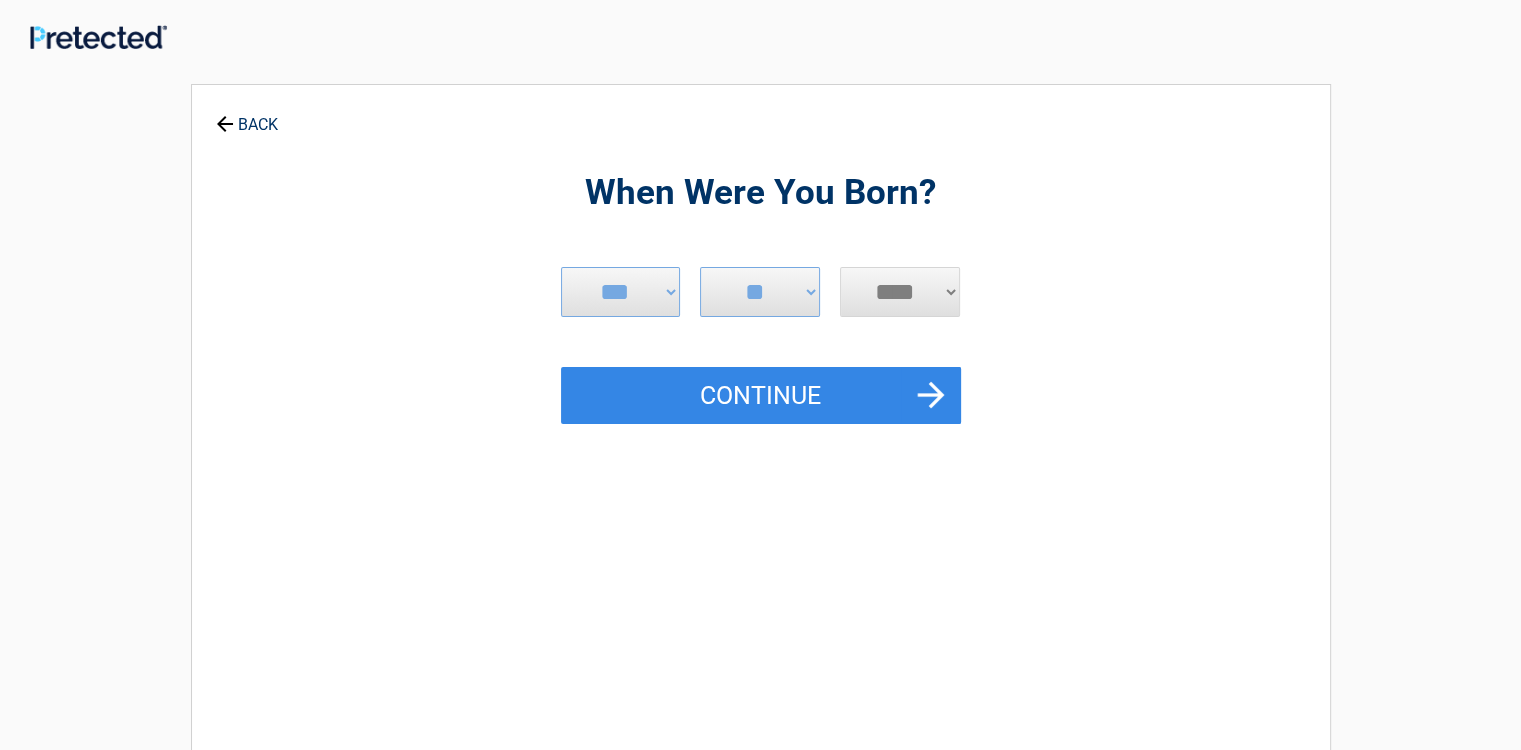 select on "****" 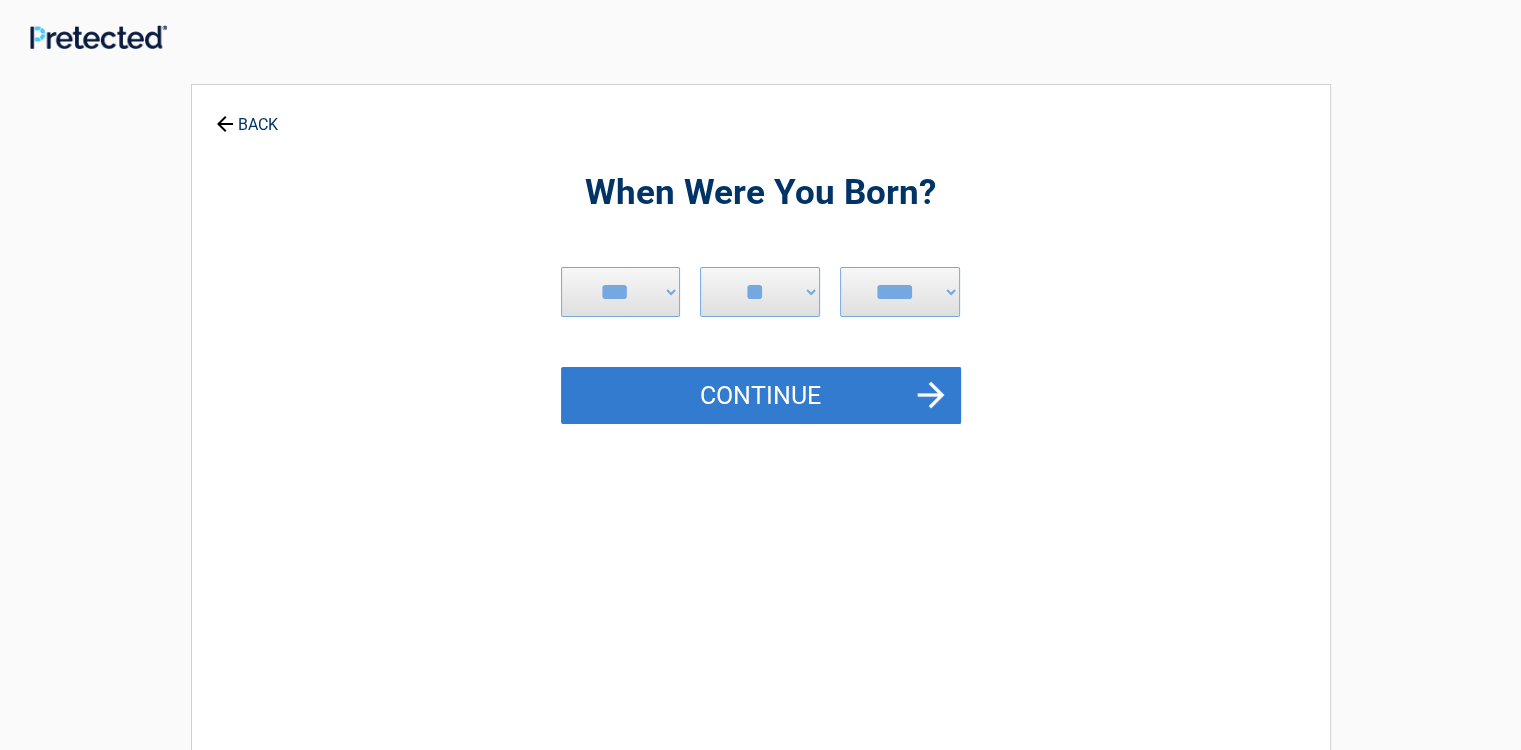 click on "Continue" at bounding box center (761, 396) 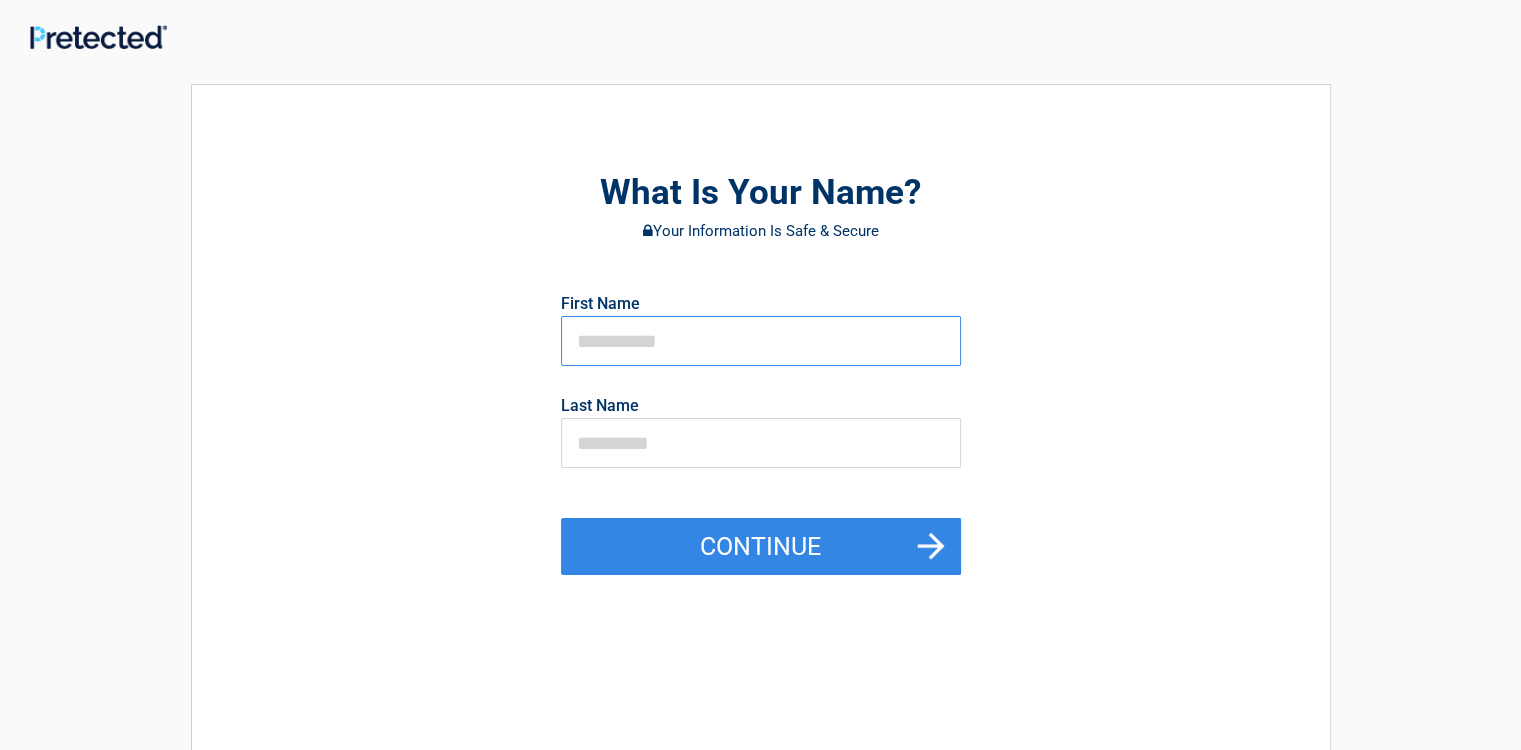 click at bounding box center [761, 341] 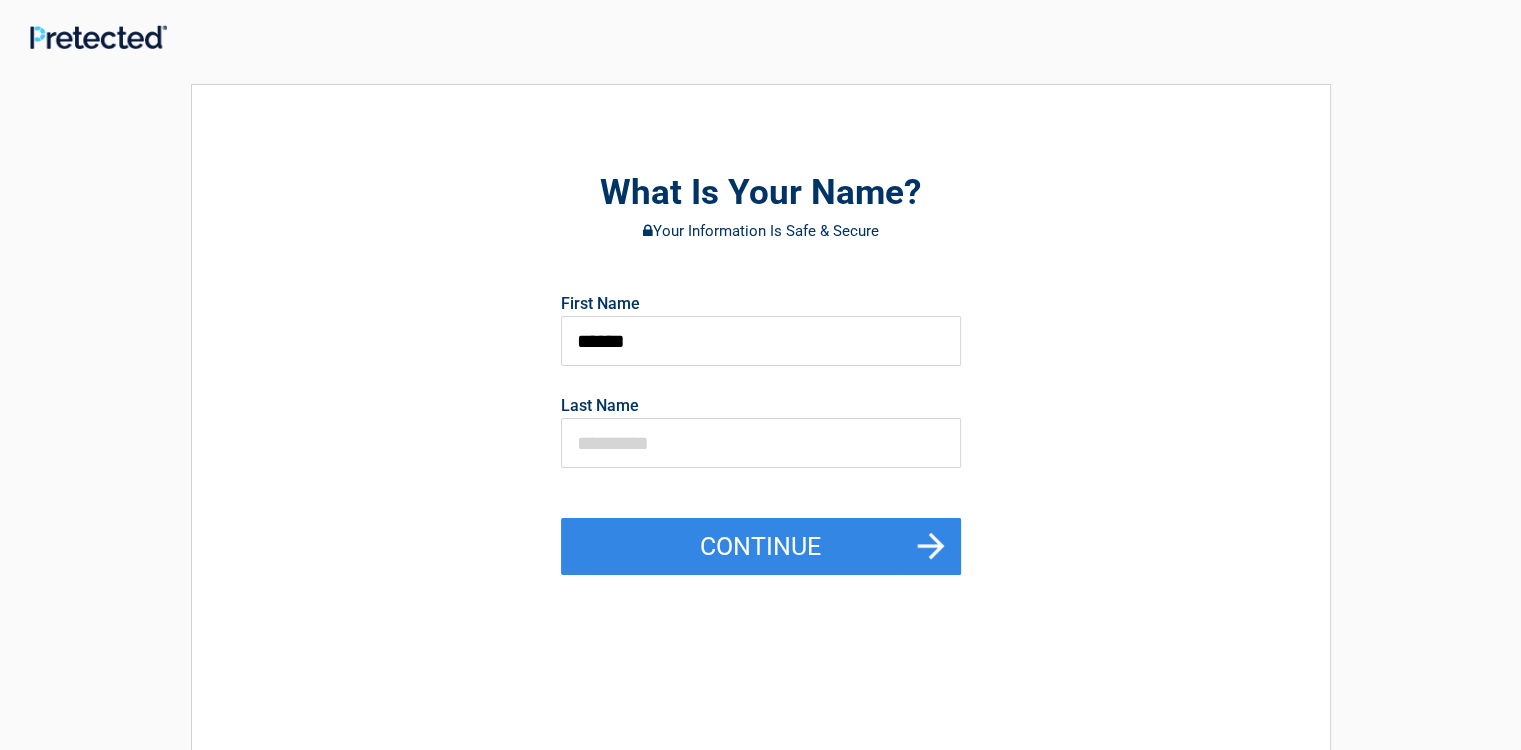 type on "*****" 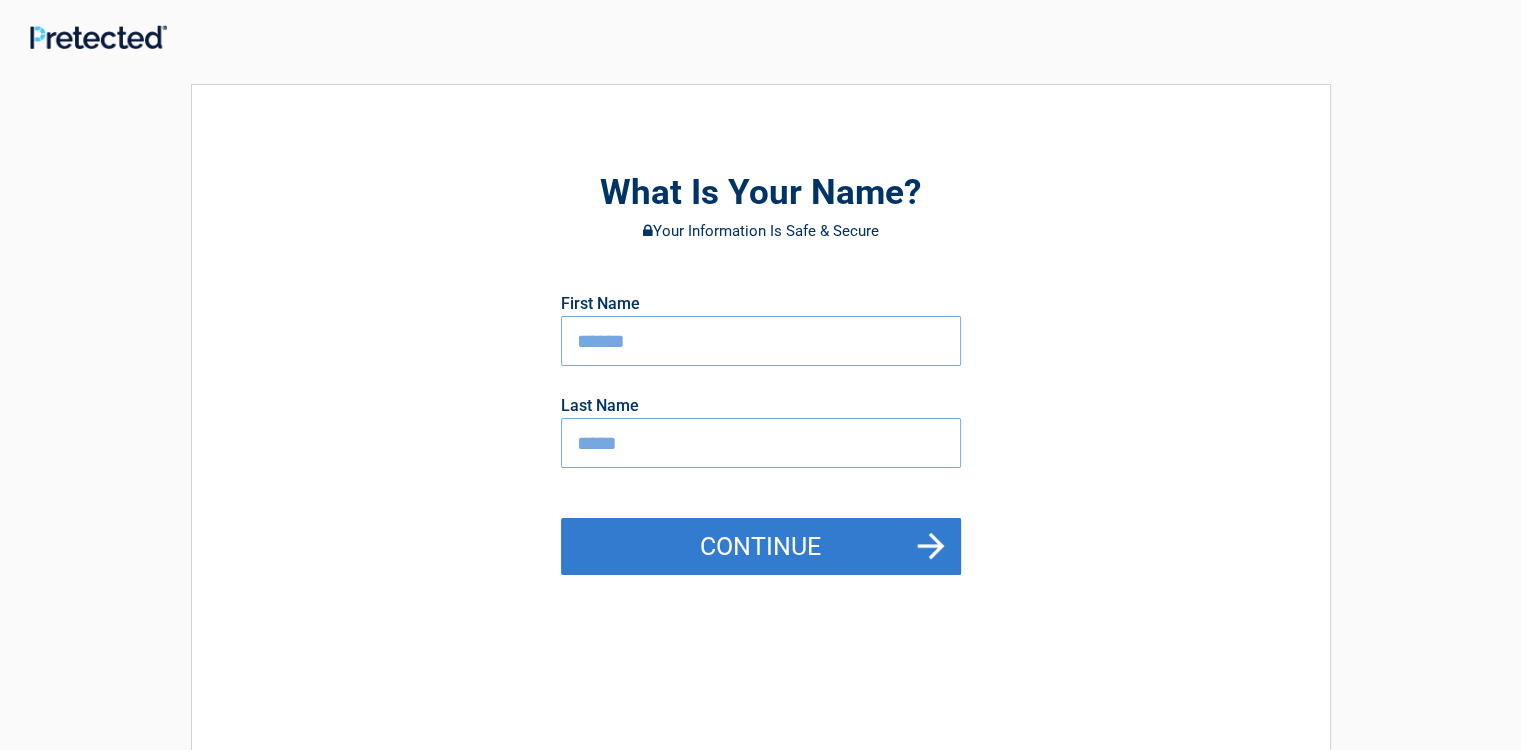 click on "Continue" at bounding box center [761, 547] 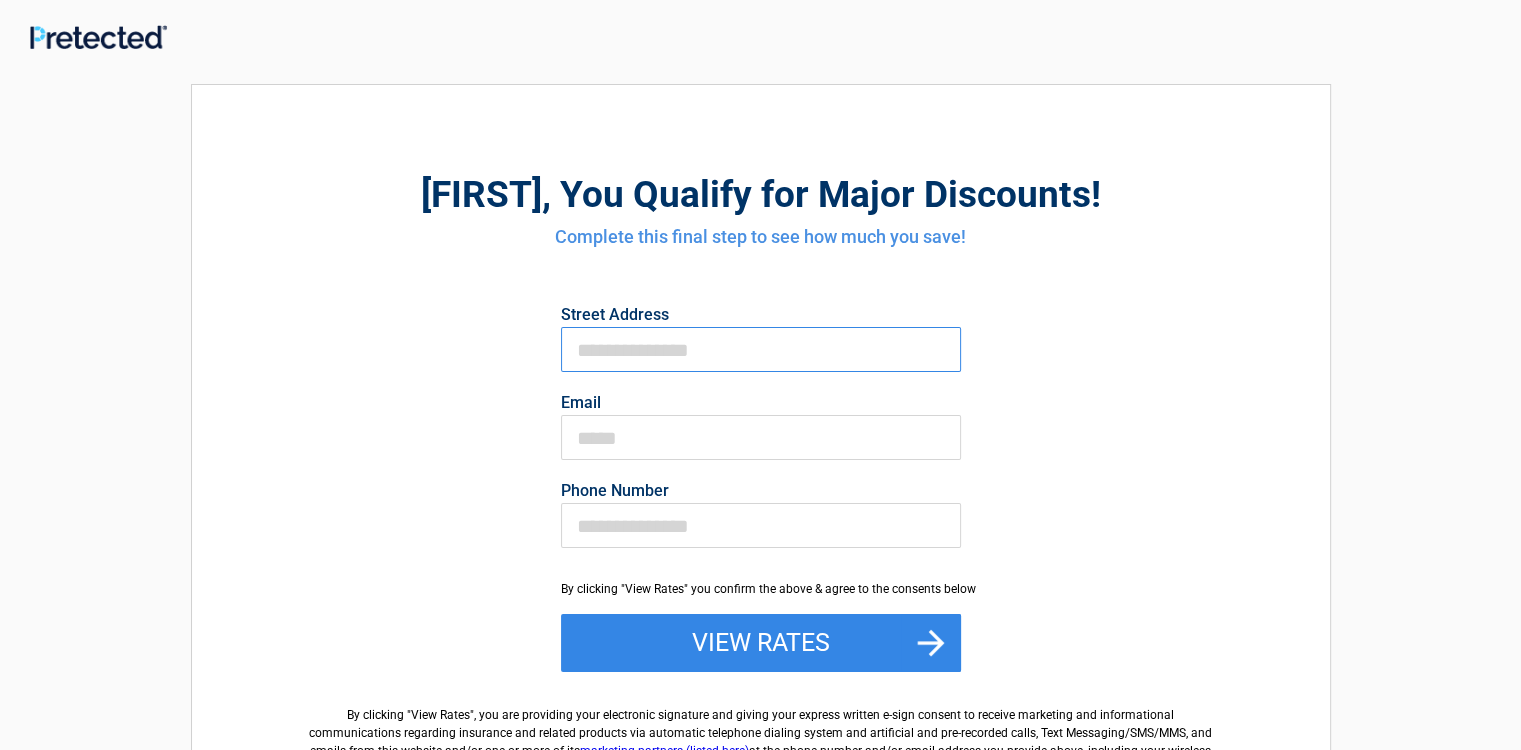 click on "First Name" at bounding box center [761, 349] 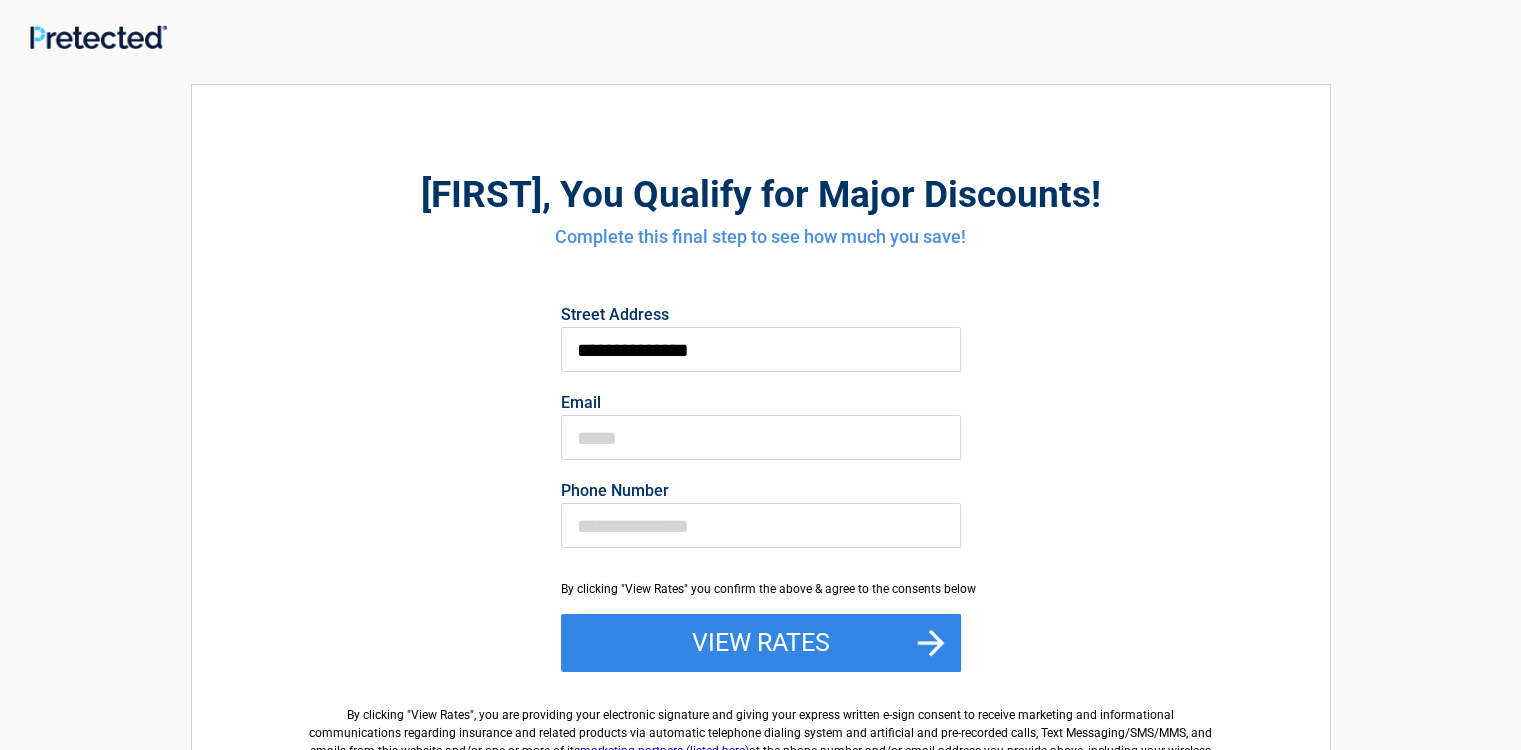 type on "**********" 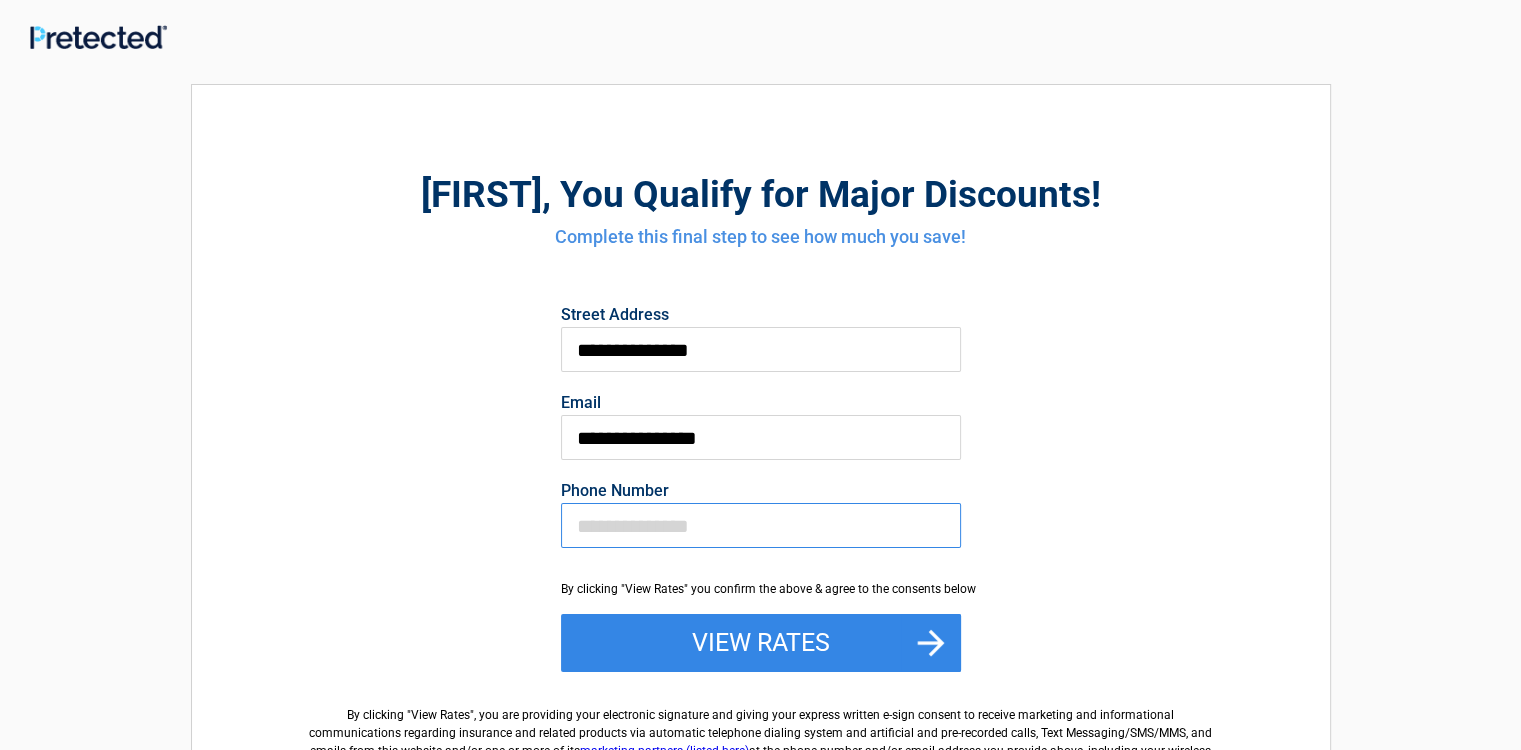 type on "**********" 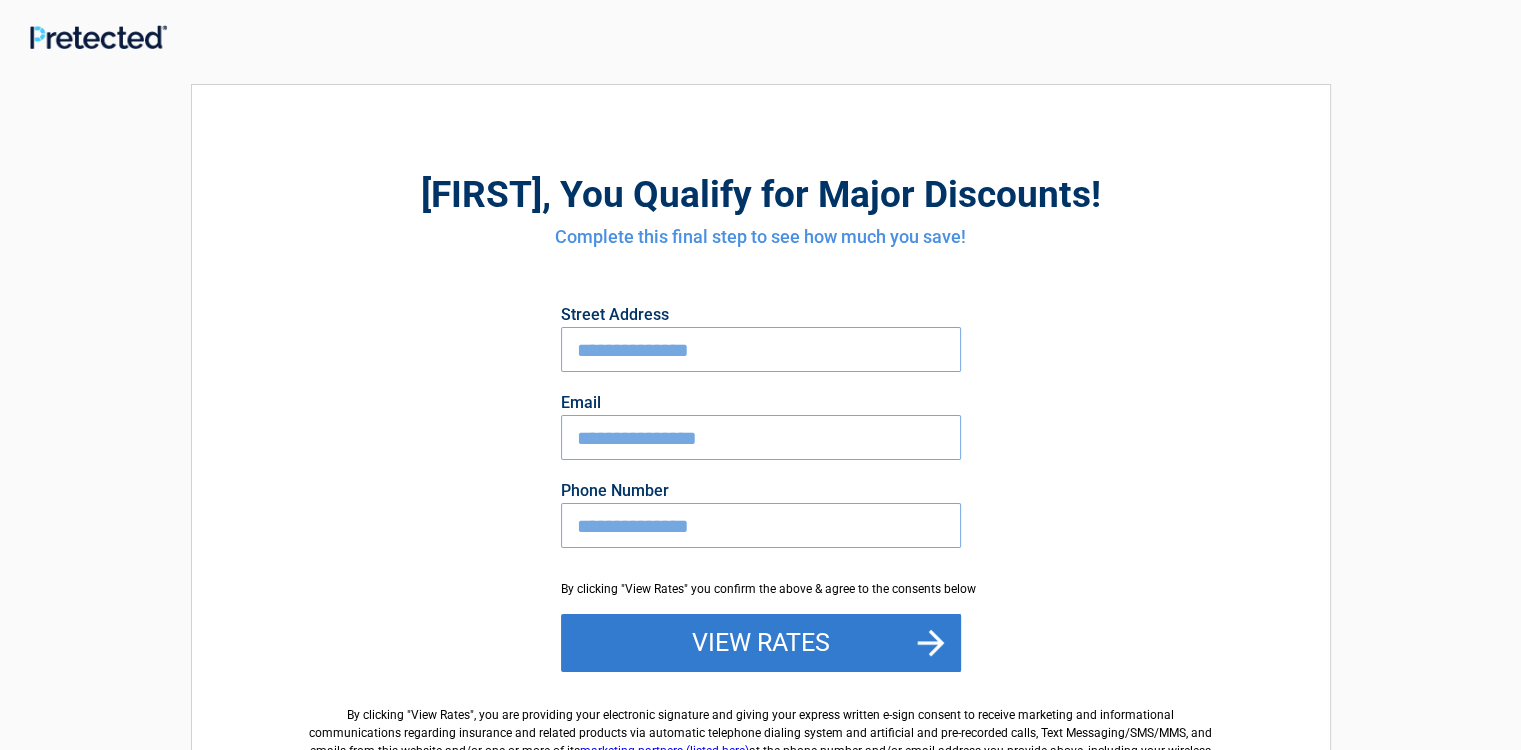 click on "View Rates" at bounding box center [761, 643] 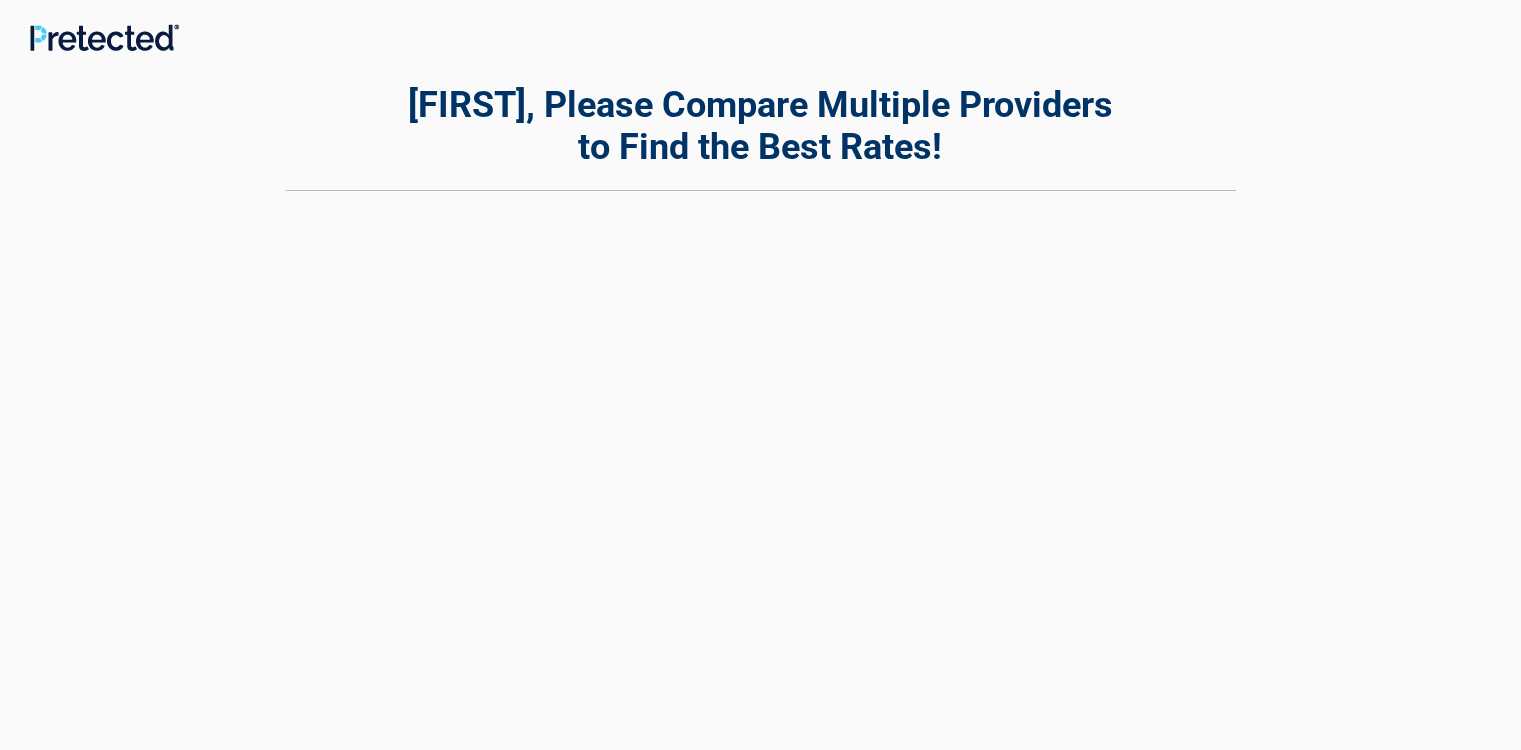 scroll, scrollTop: 0, scrollLeft: 0, axis: both 